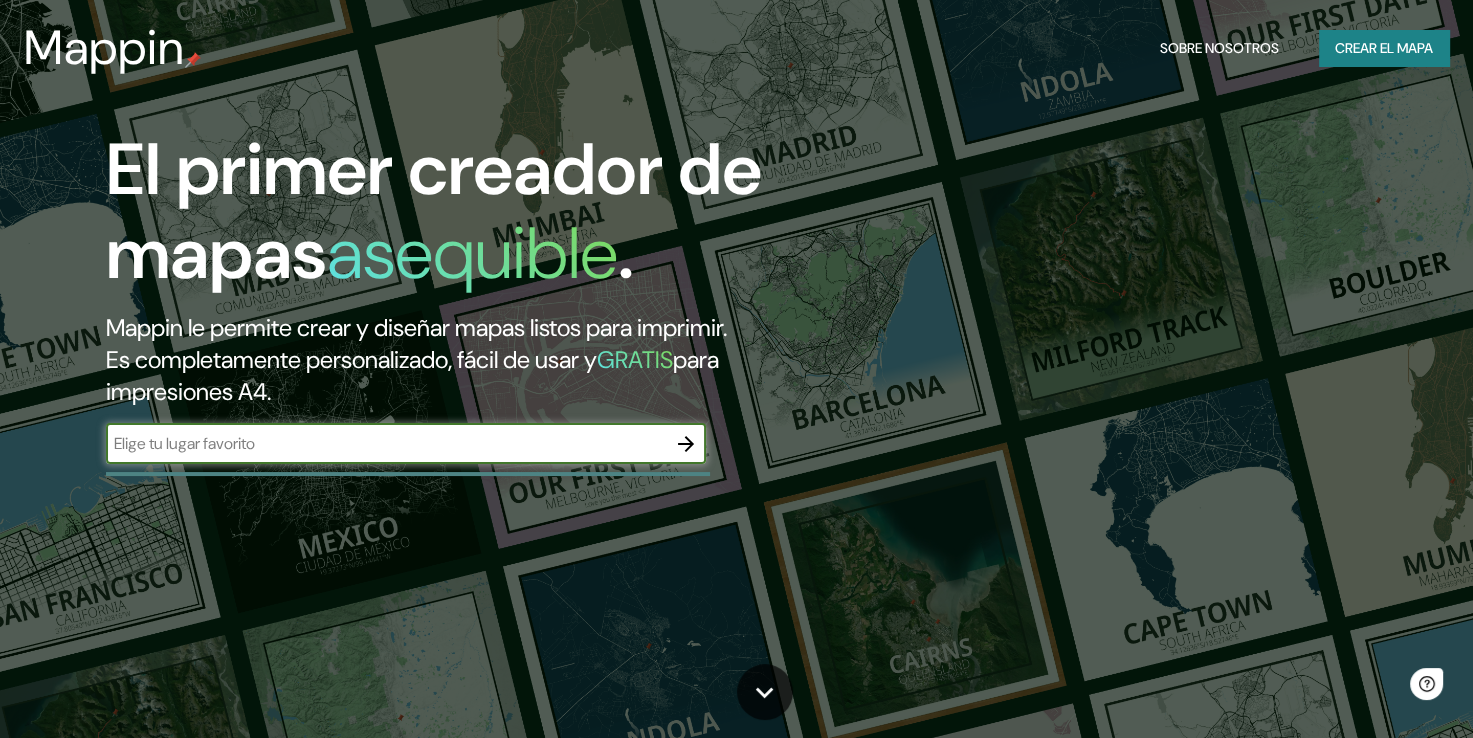 scroll, scrollTop: 0, scrollLeft: 0, axis: both 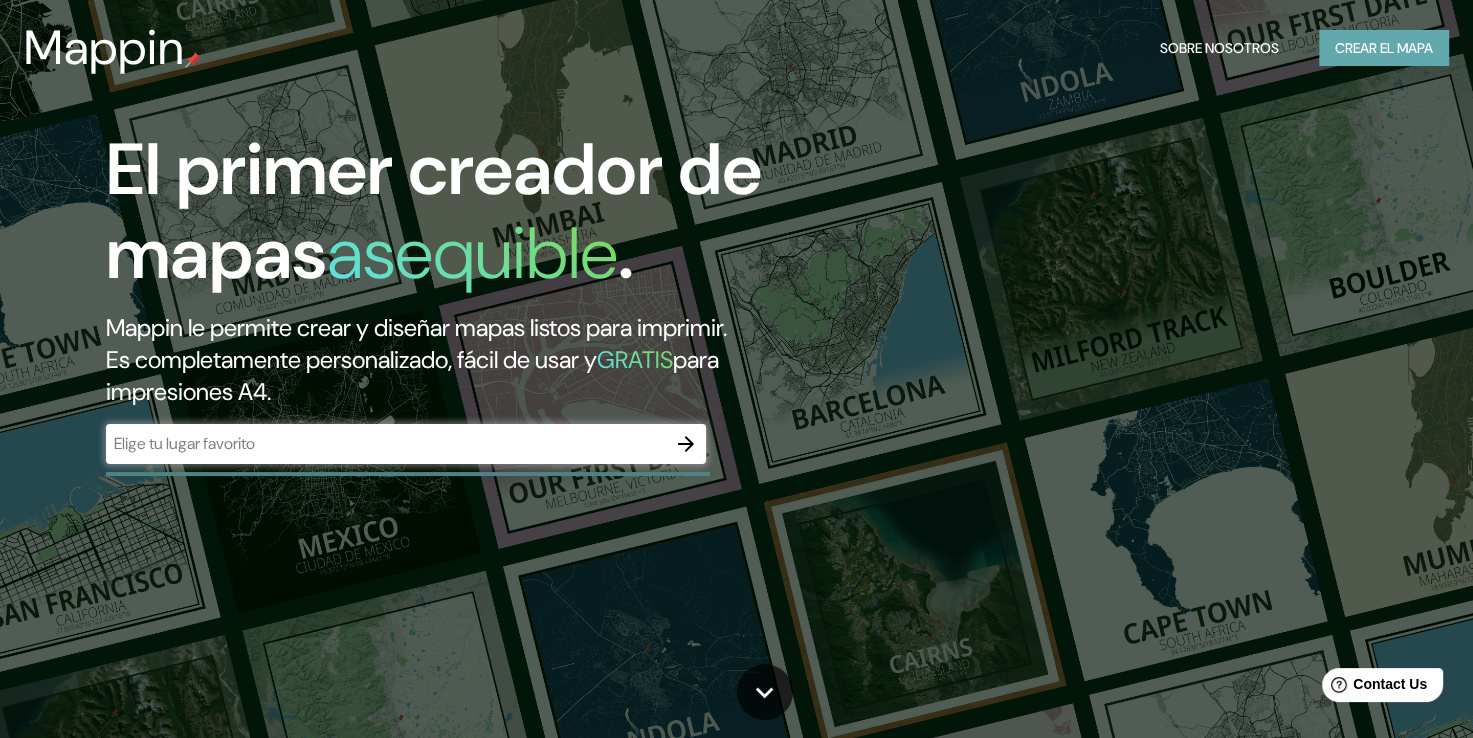 click on "Crear el mapa" at bounding box center (1384, 48) 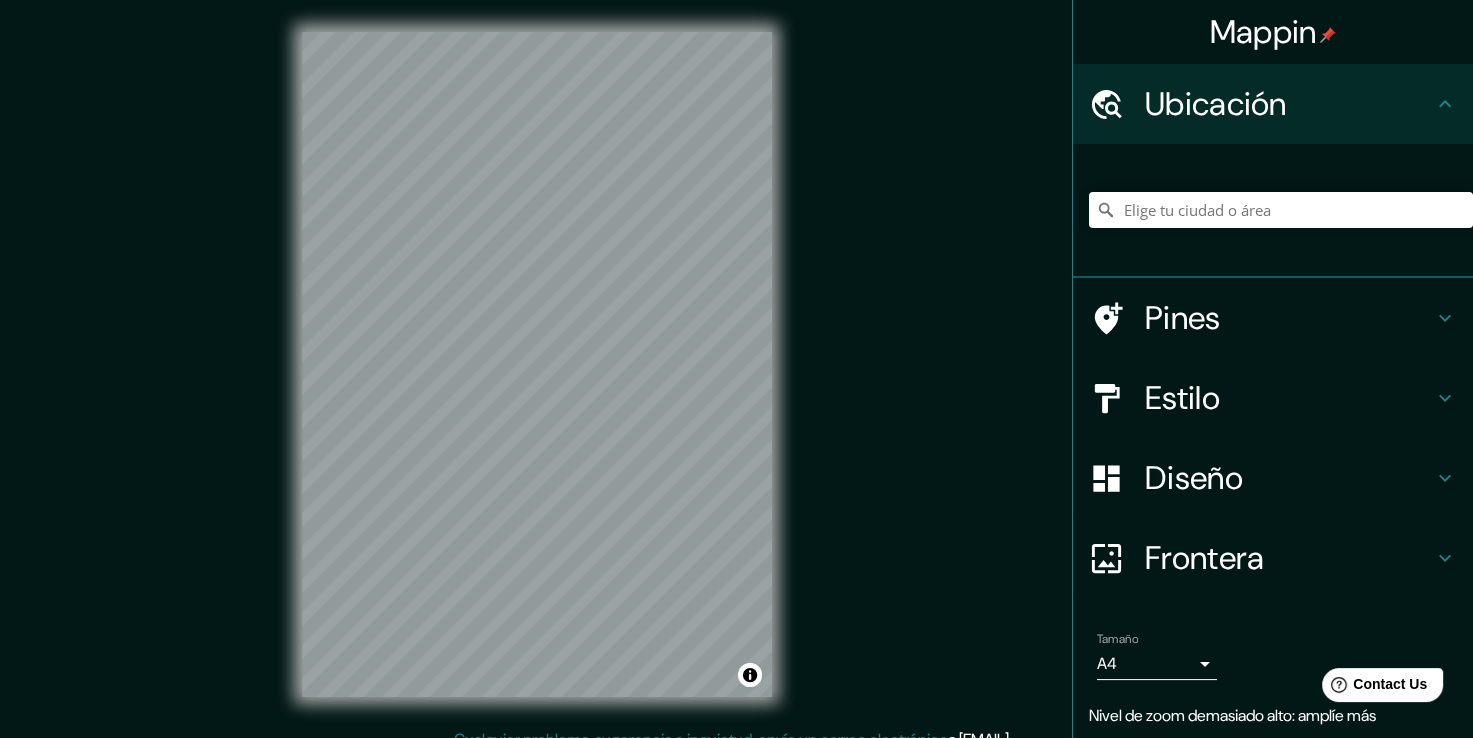 click on "Estilo" at bounding box center (1289, 398) 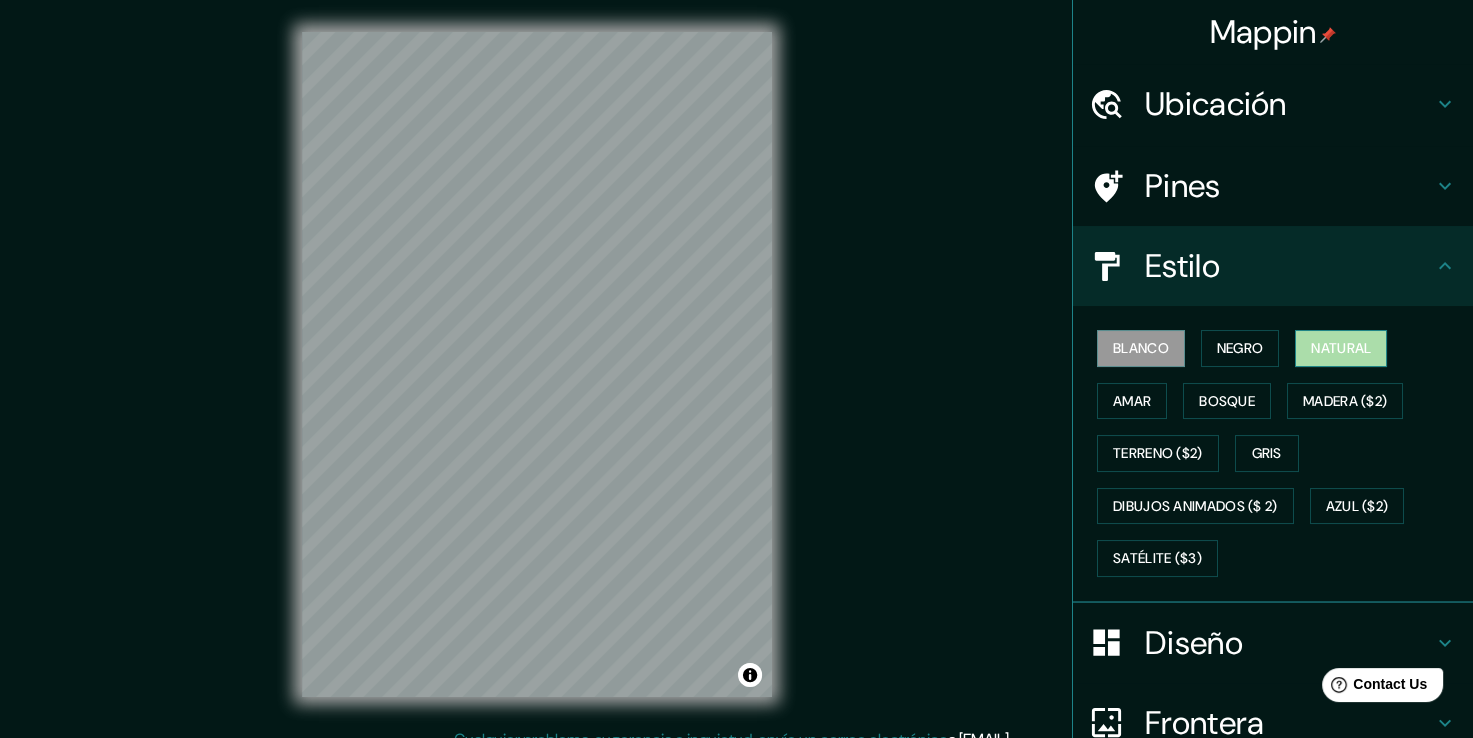 click on "Natural" at bounding box center (1341, 348) 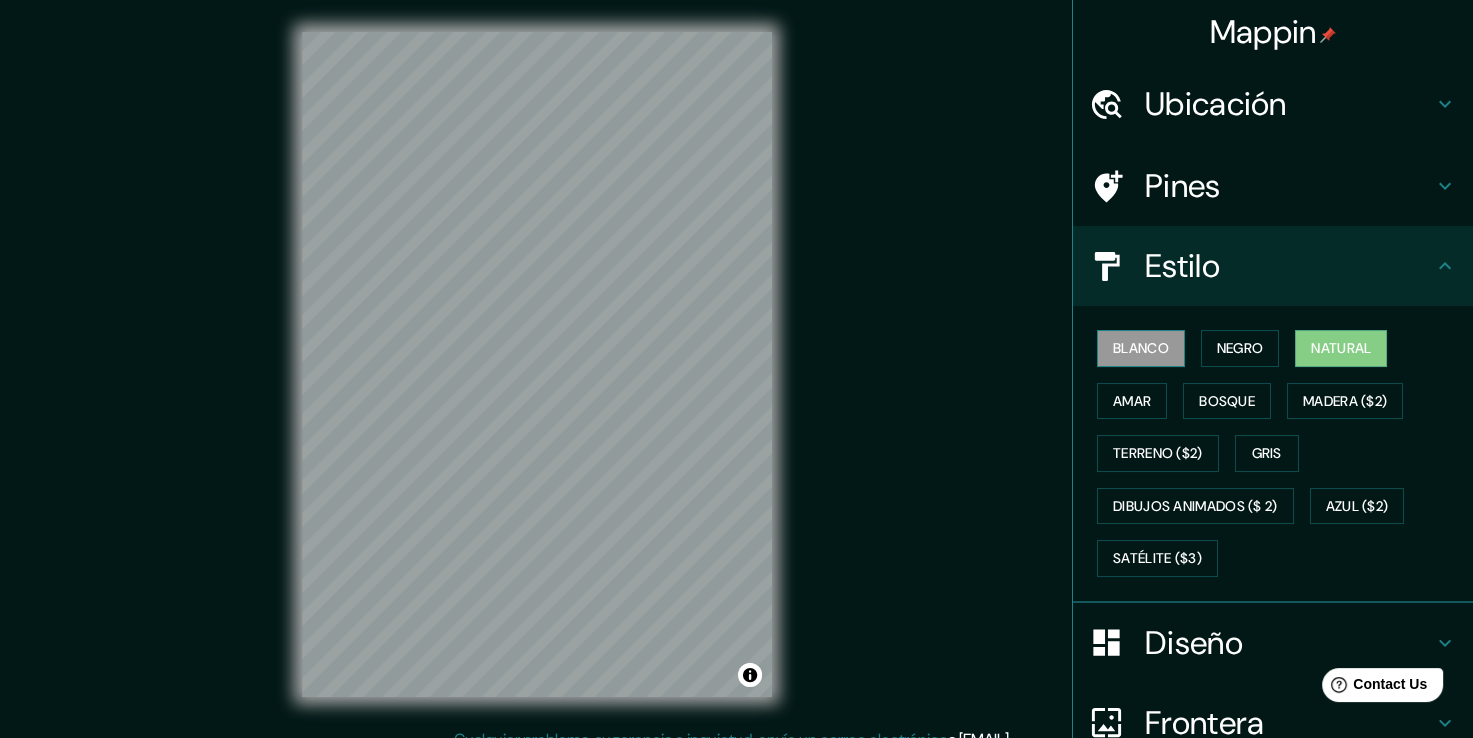 click on "Blanco" at bounding box center [1141, 348] 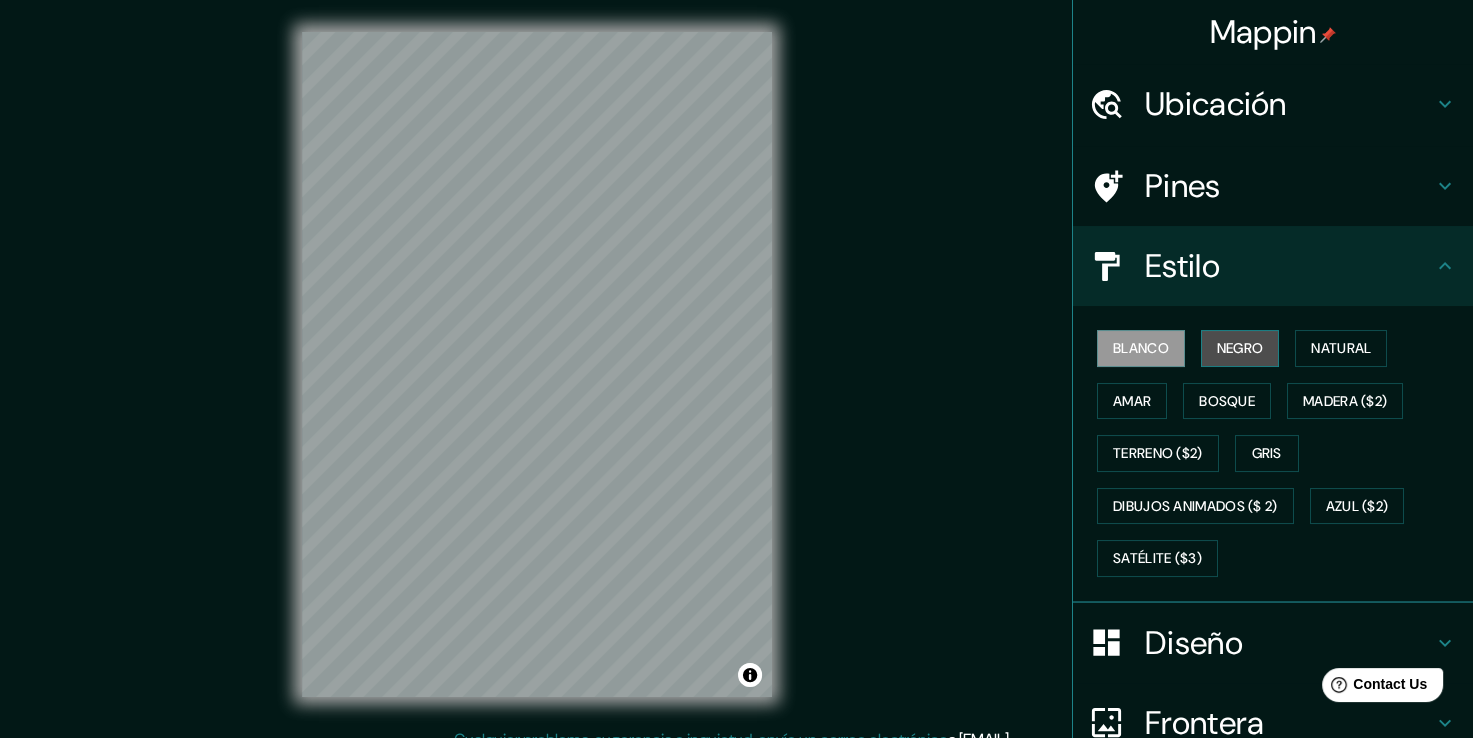 click on "Negro" at bounding box center (1240, 348) 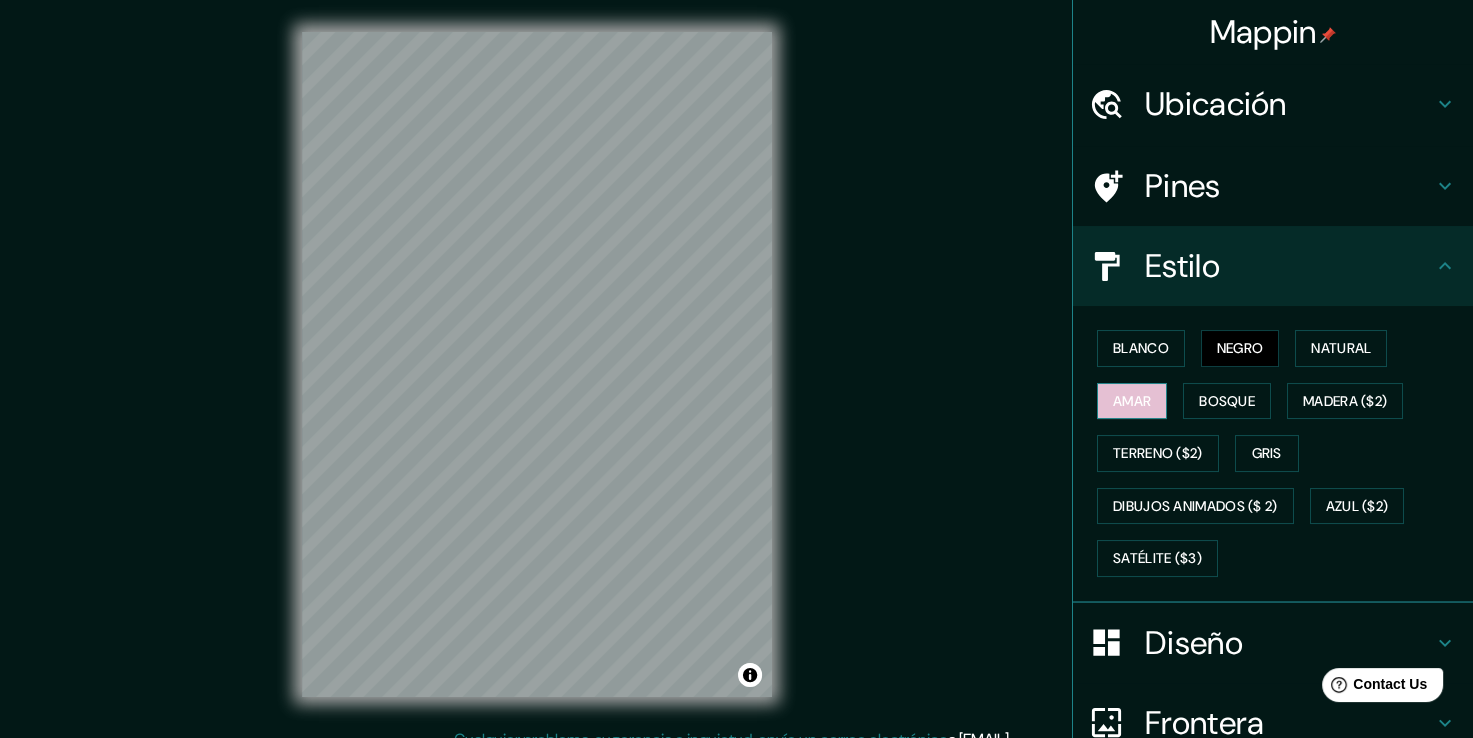 click on "Amar" at bounding box center [1132, 401] 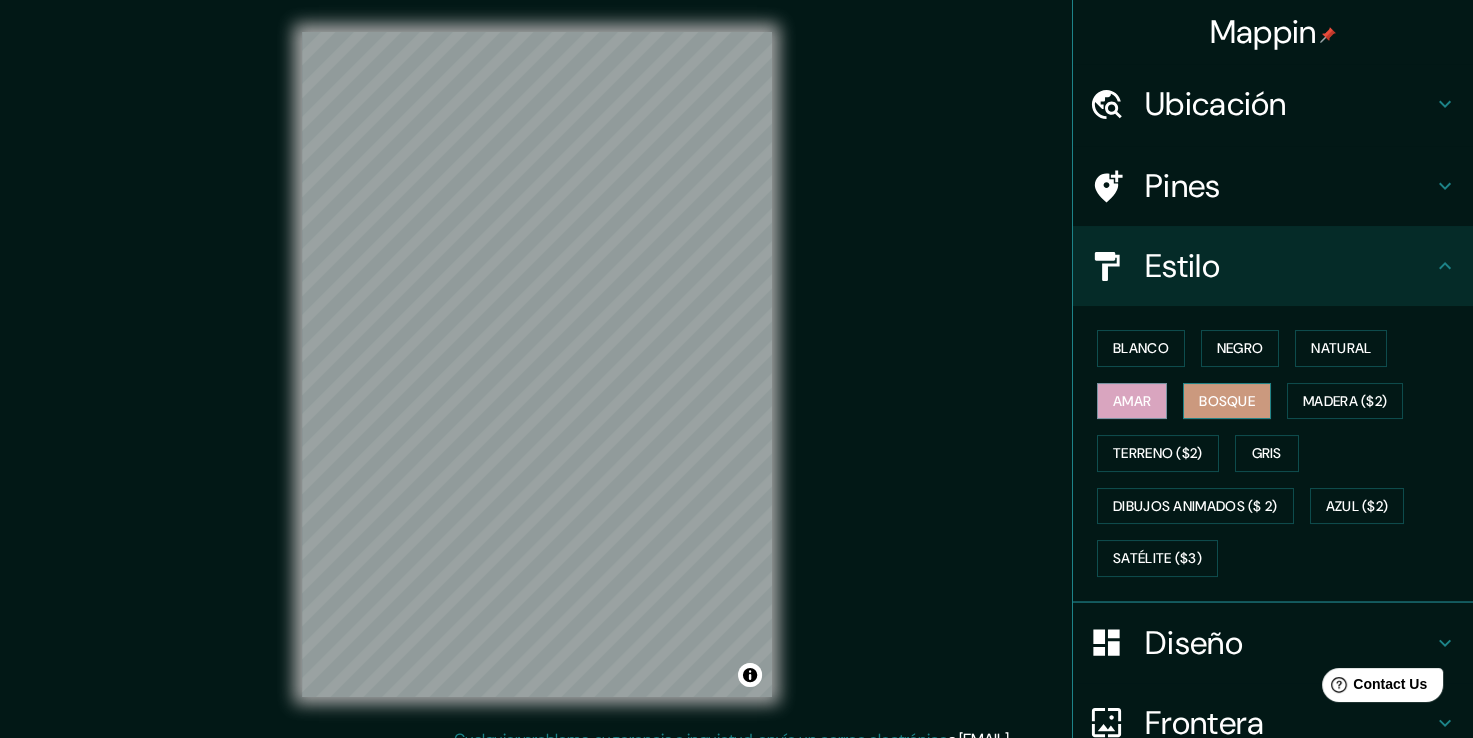 click on "Bosque" at bounding box center (1227, 401) 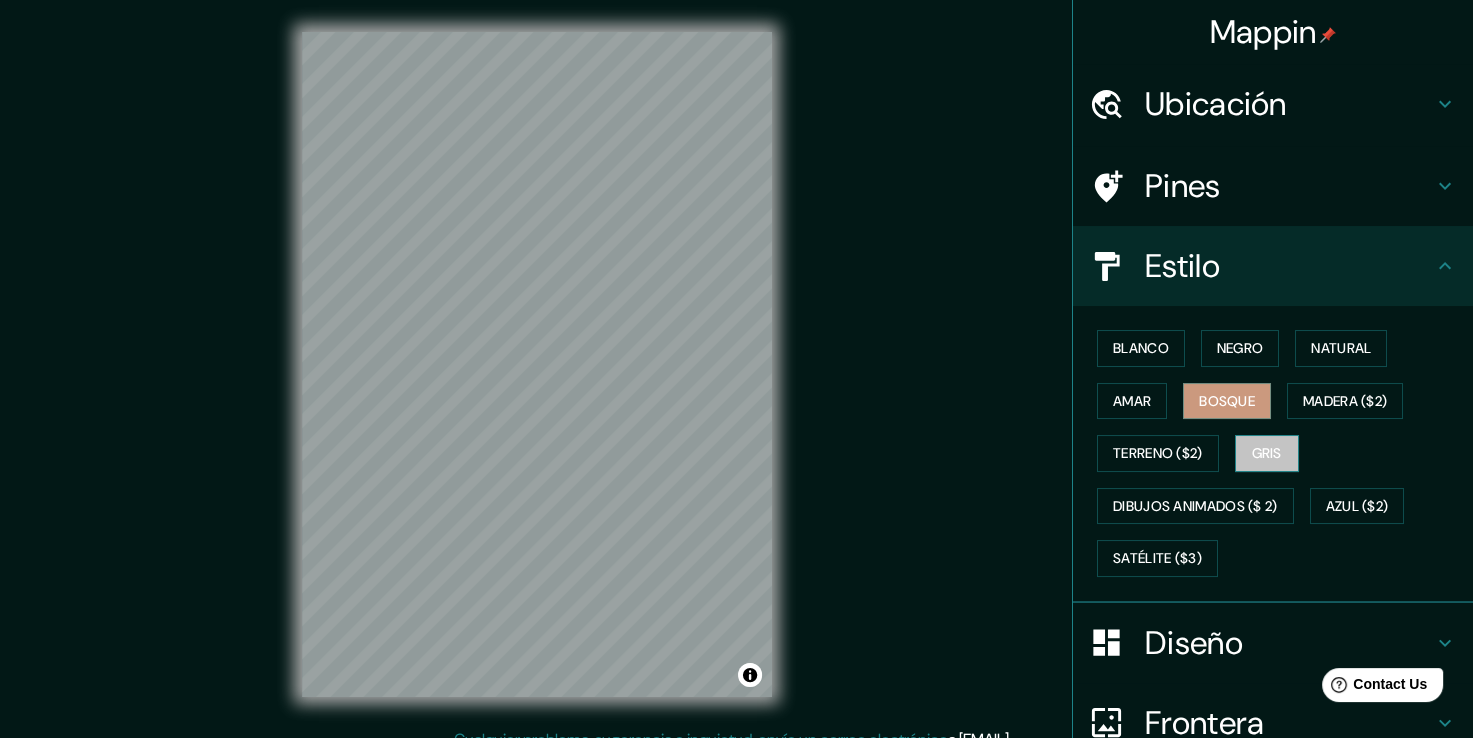 click on "Gris" at bounding box center (1267, 453) 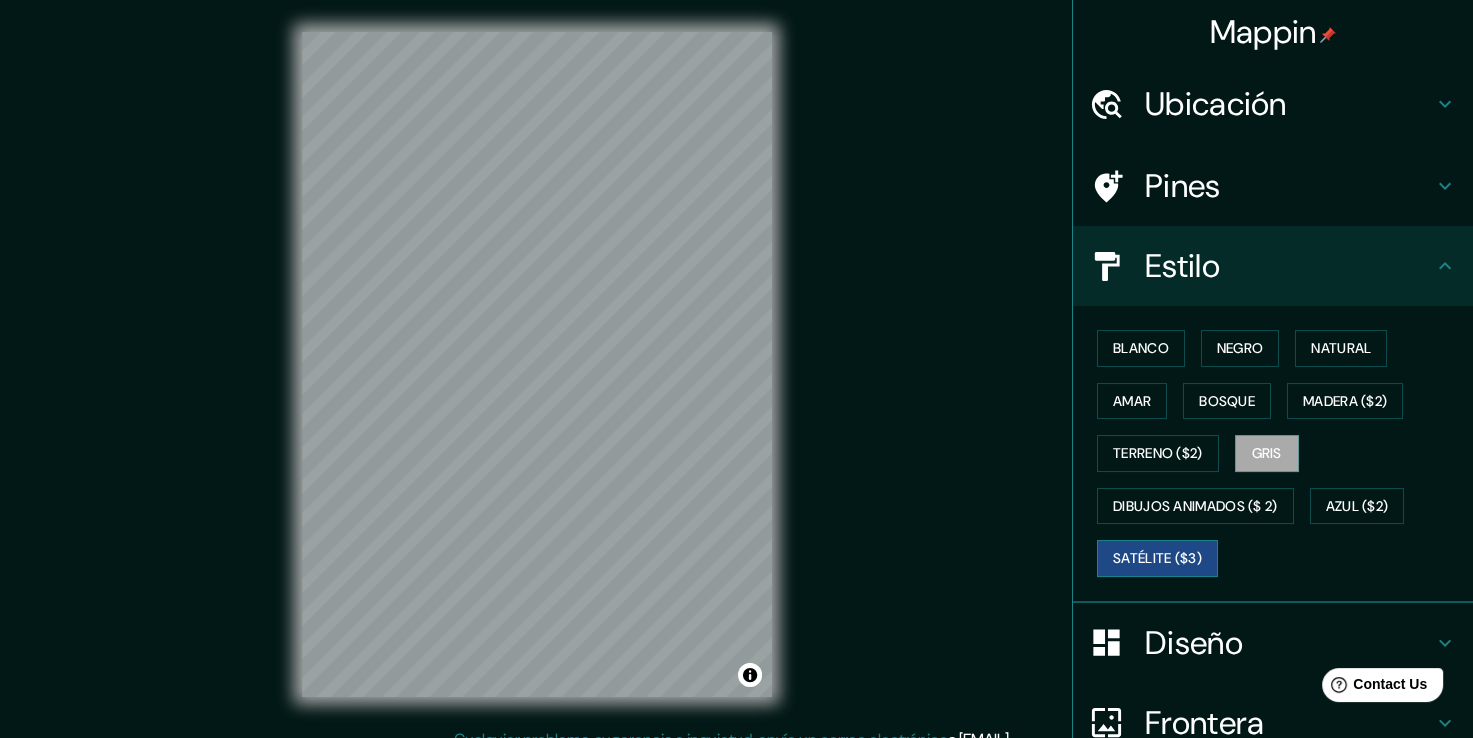 click on "Satélite ($3)" at bounding box center [1157, 558] 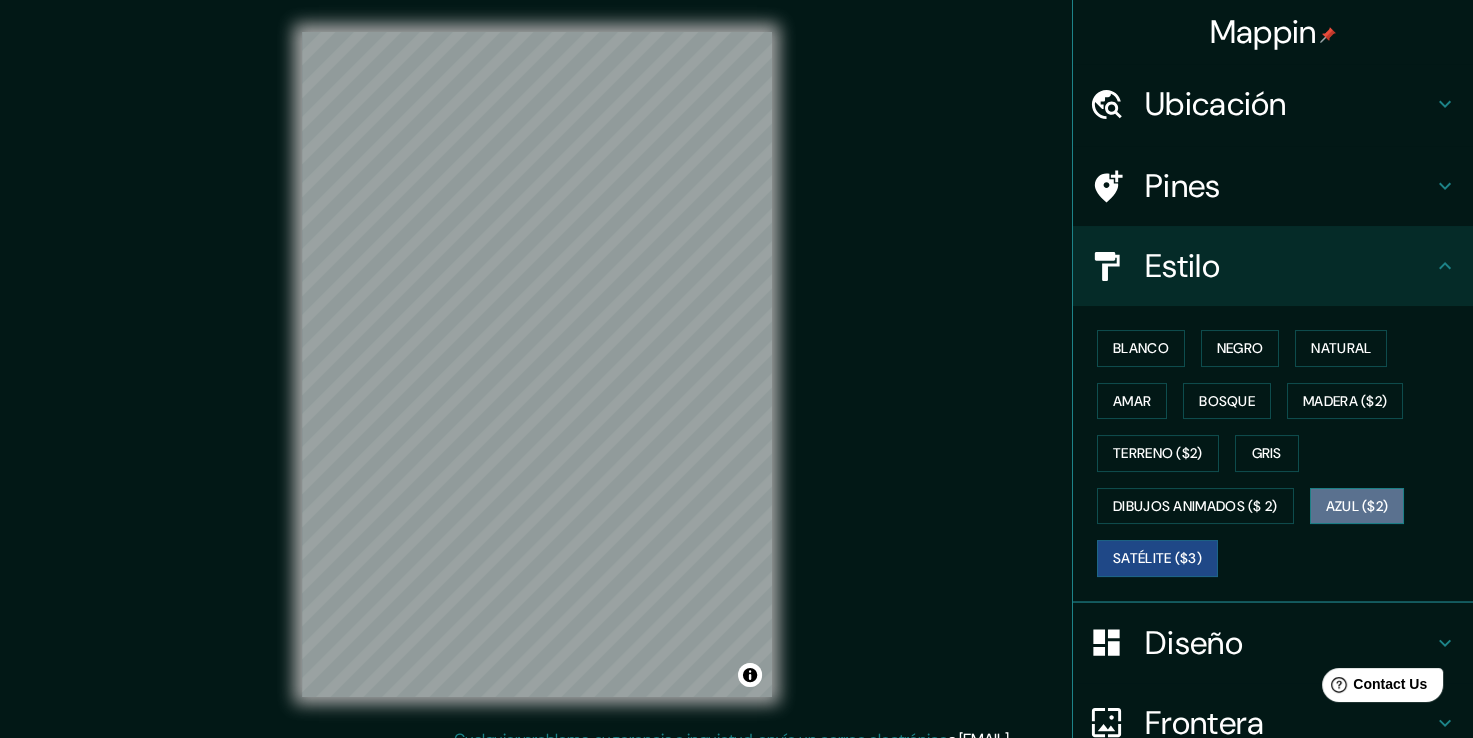 click on "Azul ($2)" at bounding box center [1357, 506] 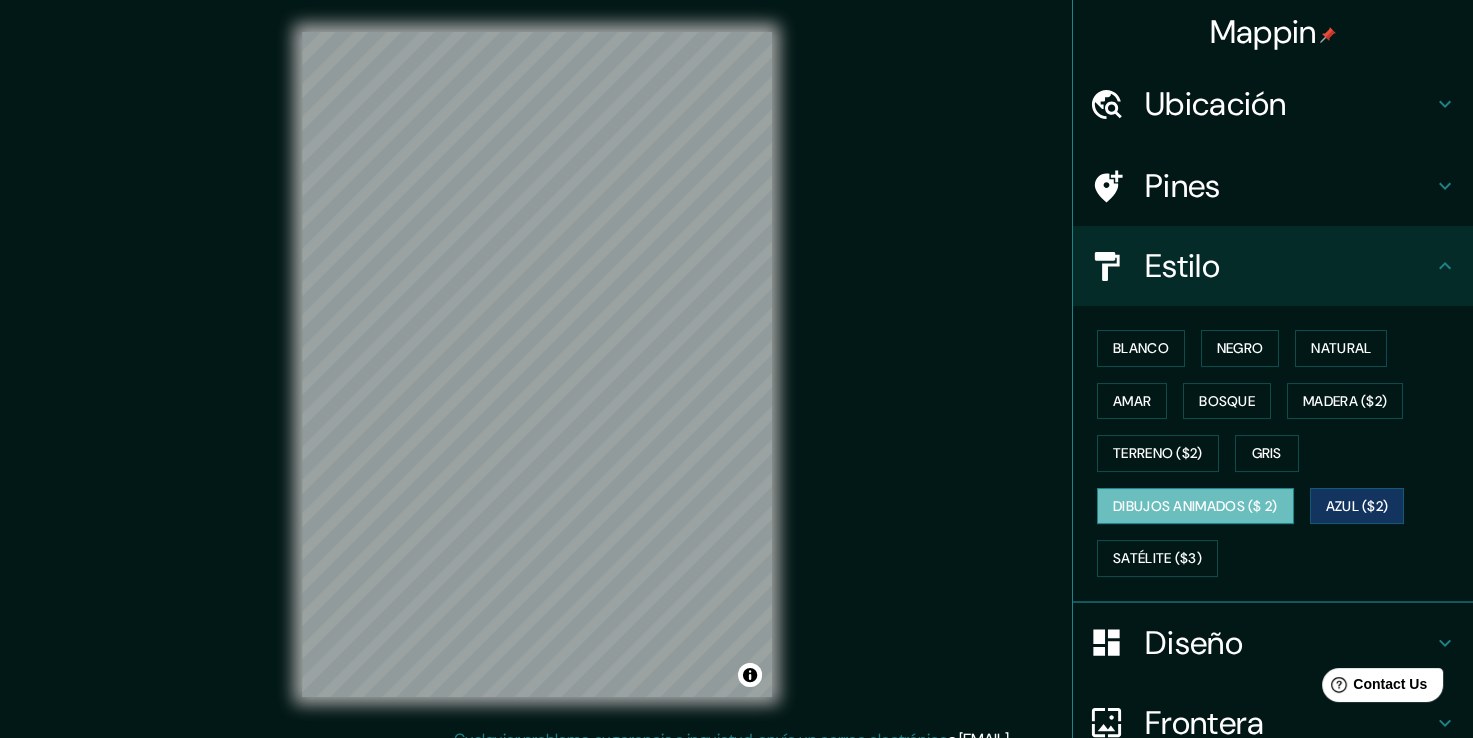 click on "Dibujos animados ($ 2)" at bounding box center [1195, 506] 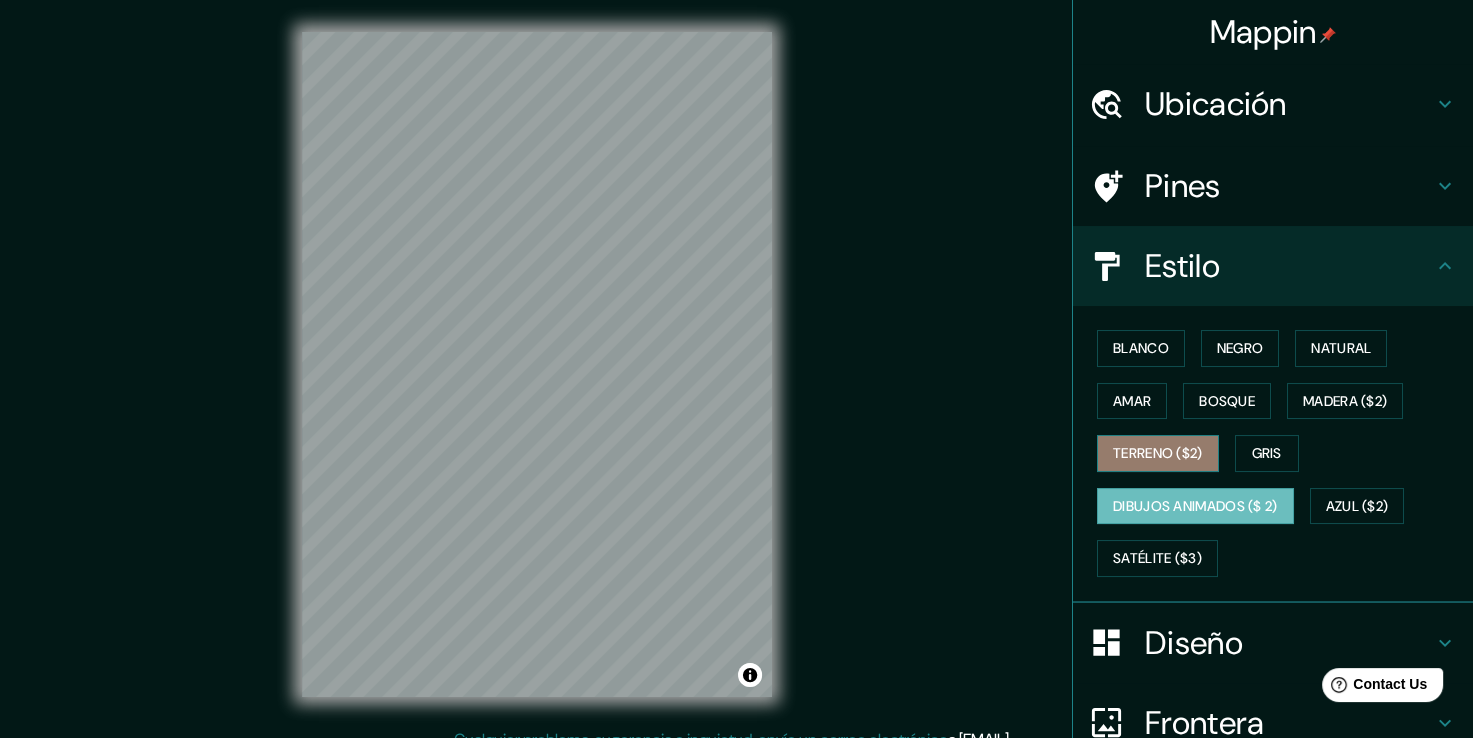 click on "Terreno ($2)" at bounding box center [1158, 453] 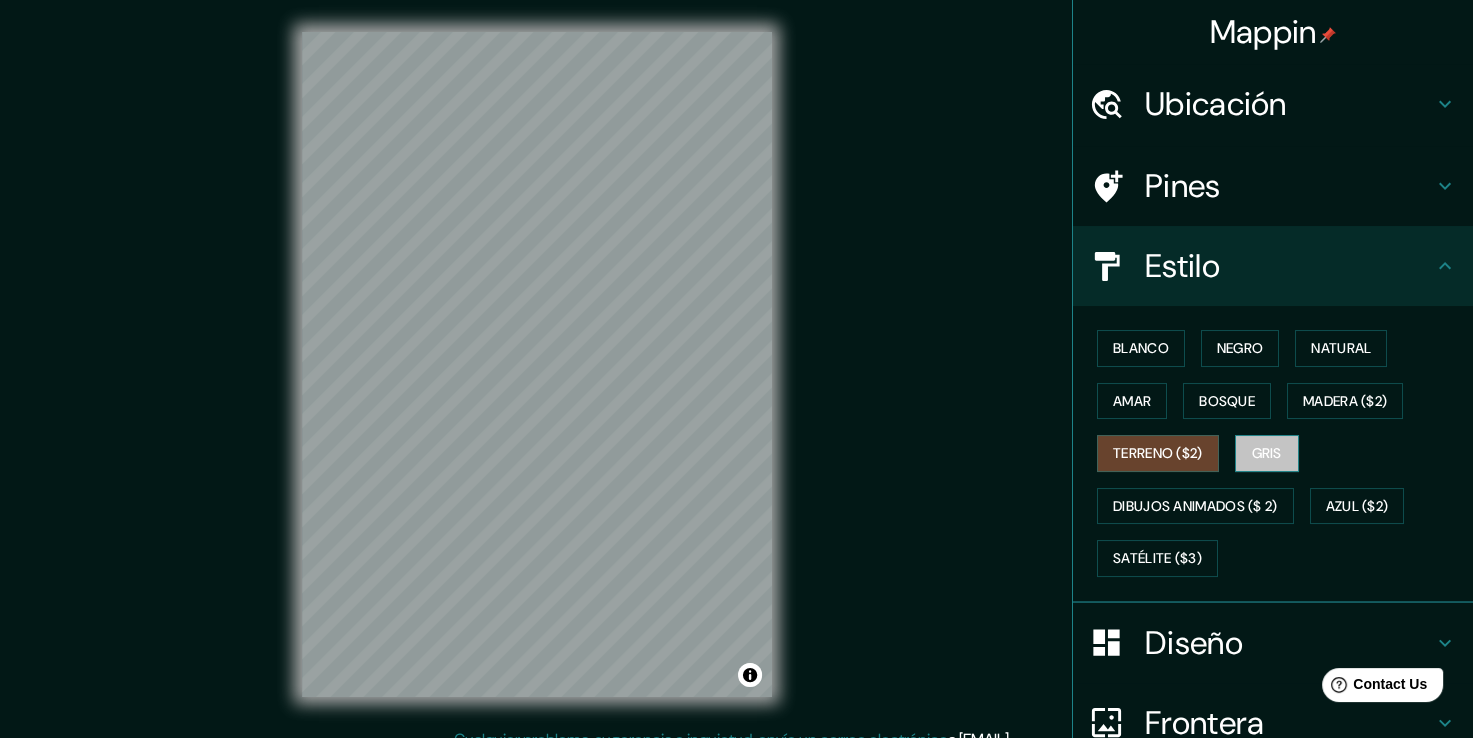 click on "Gris" at bounding box center [1267, 453] 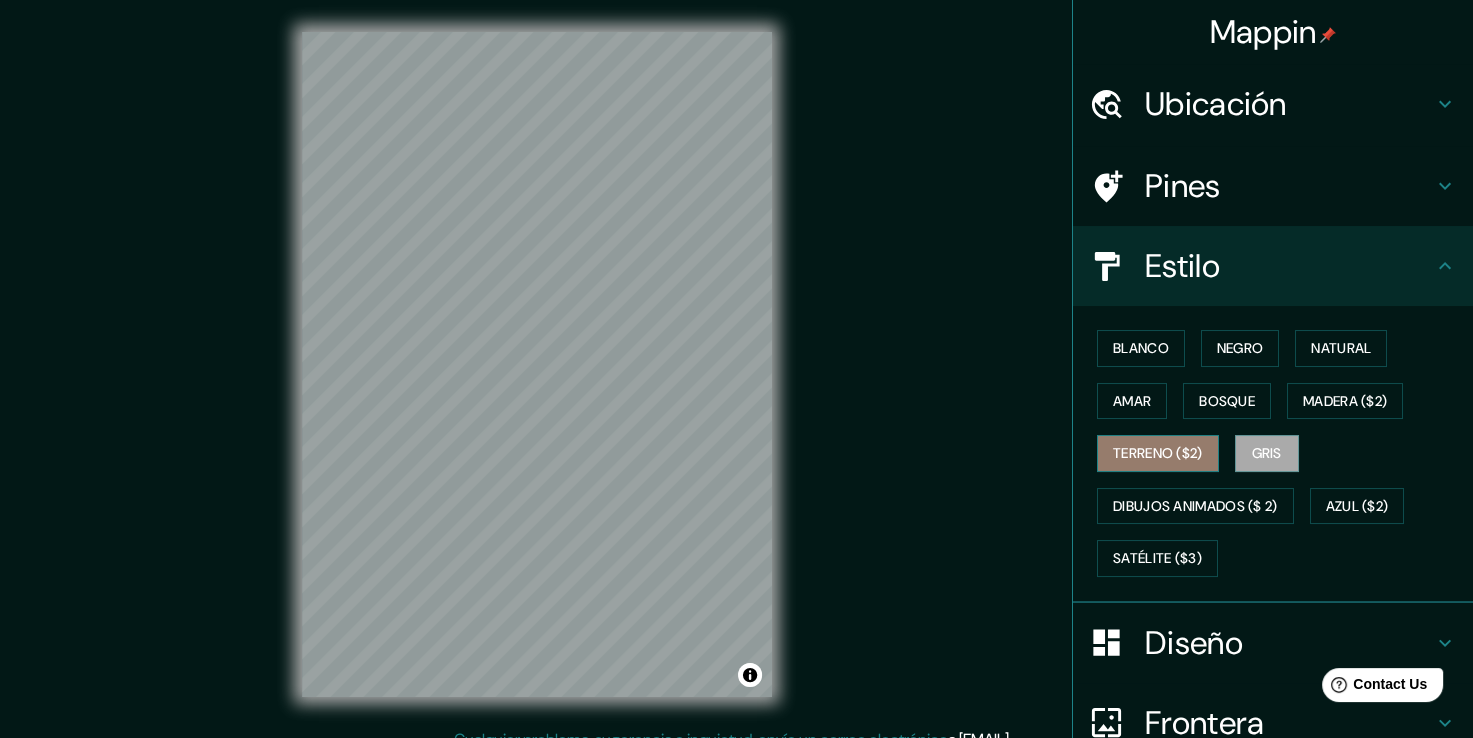 click on "Terreno ($2)" at bounding box center (1158, 453) 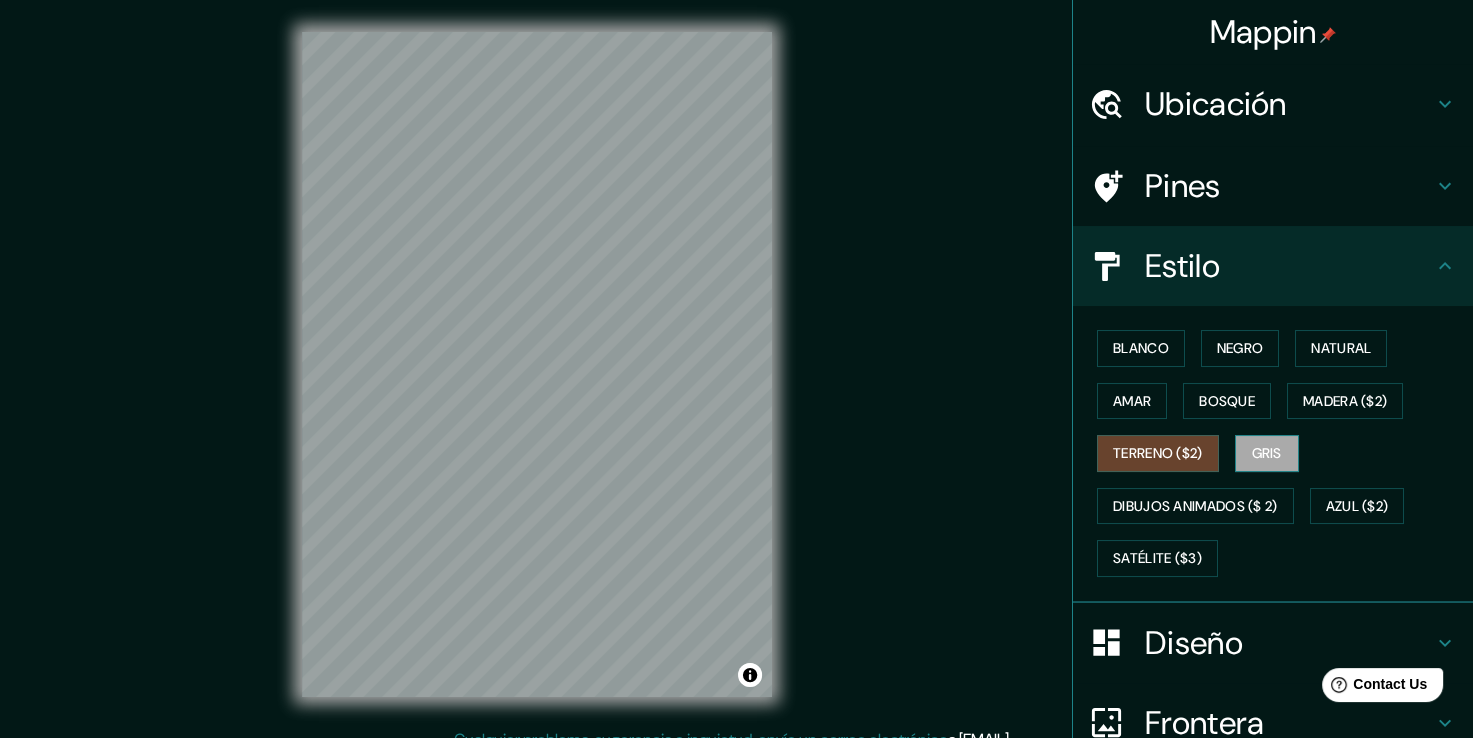 click on "Gris" at bounding box center [1267, 453] 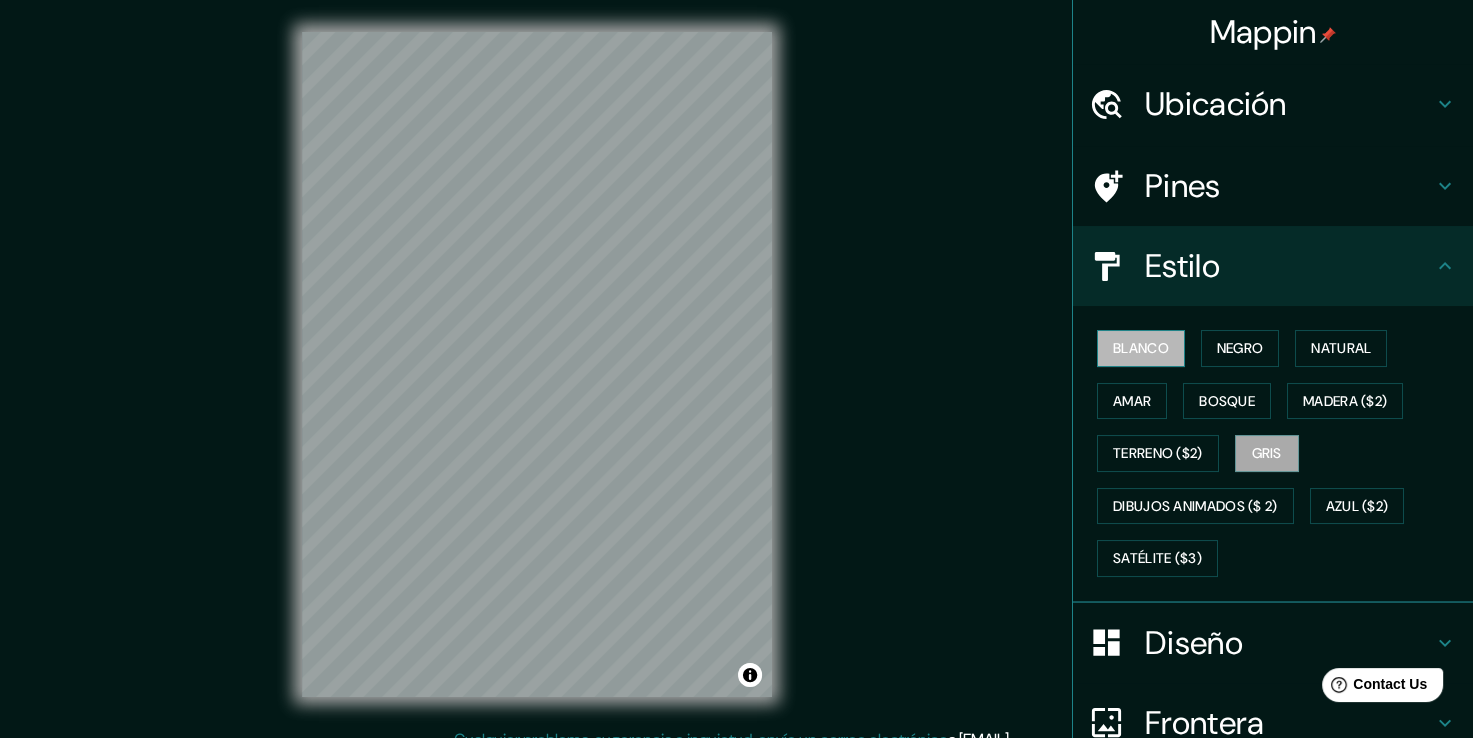 click on "Blanco" at bounding box center [1141, 348] 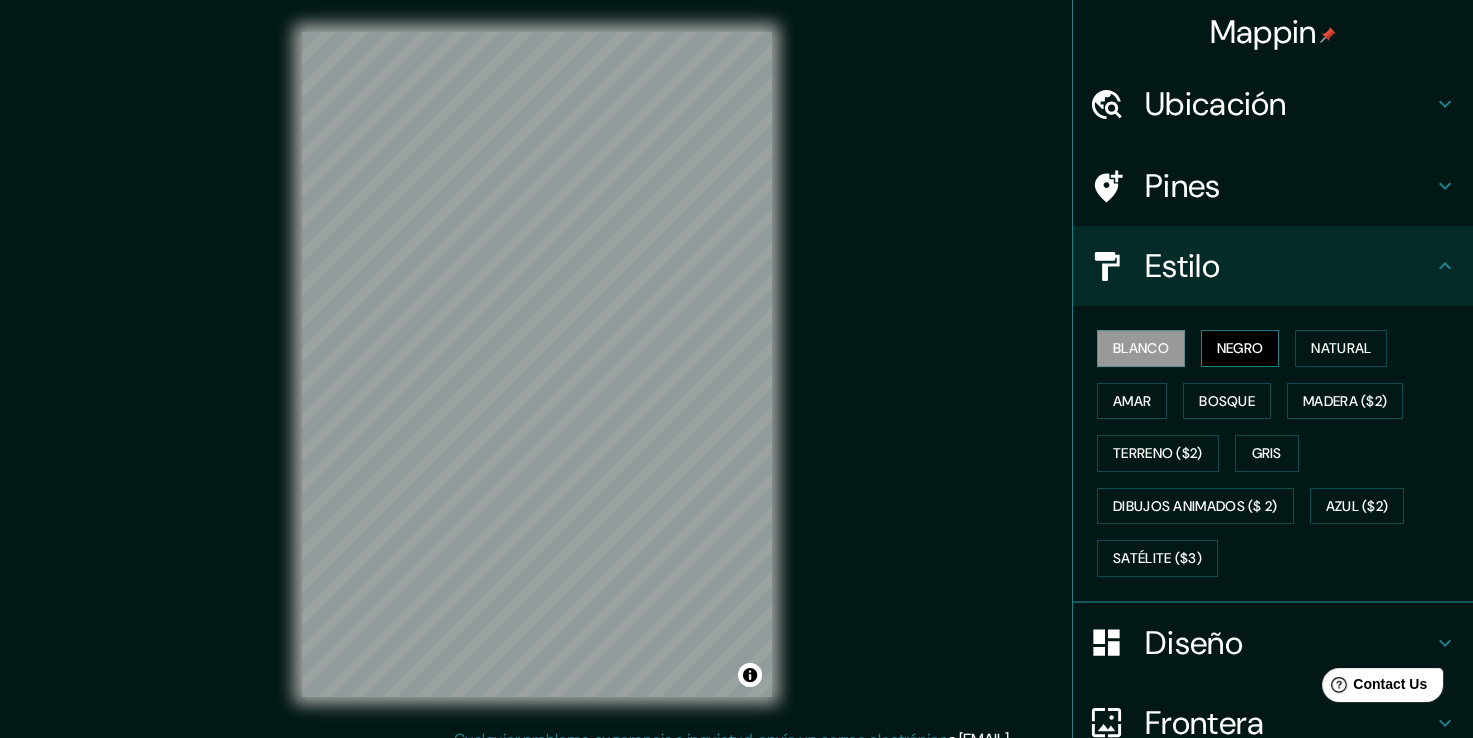 click on "Negro" at bounding box center (1240, 348) 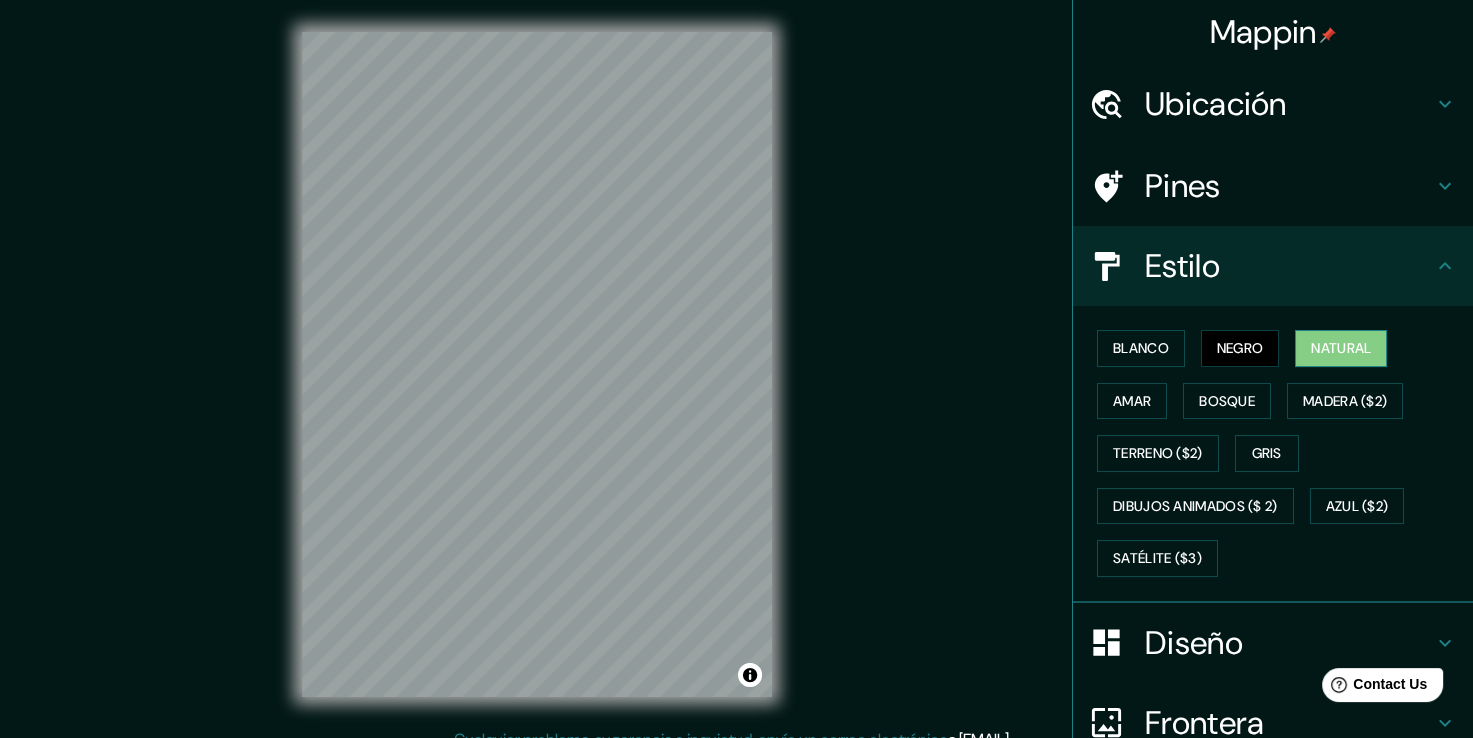 click on "Natural" at bounding box center [1341, 348] 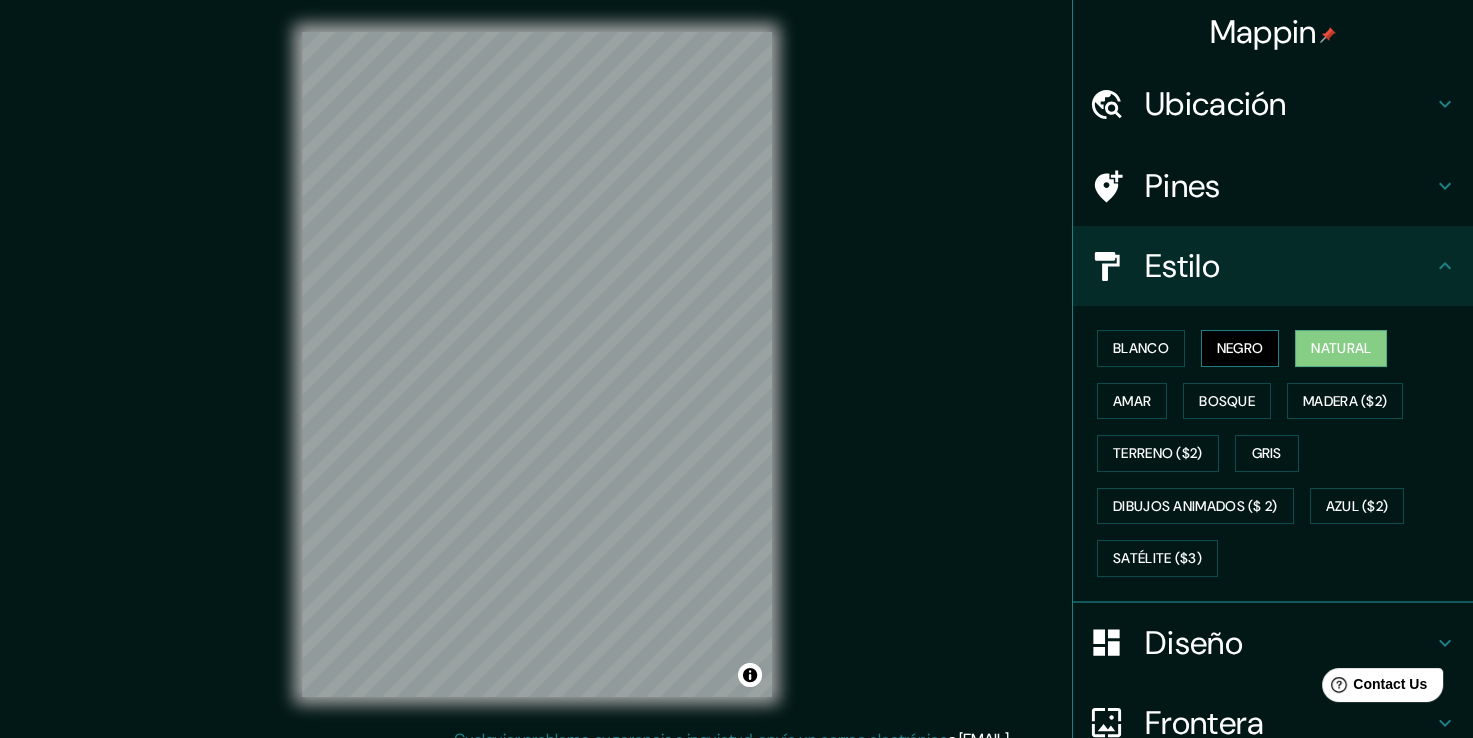 click on "Negro" at bounding box center [1240, 348] 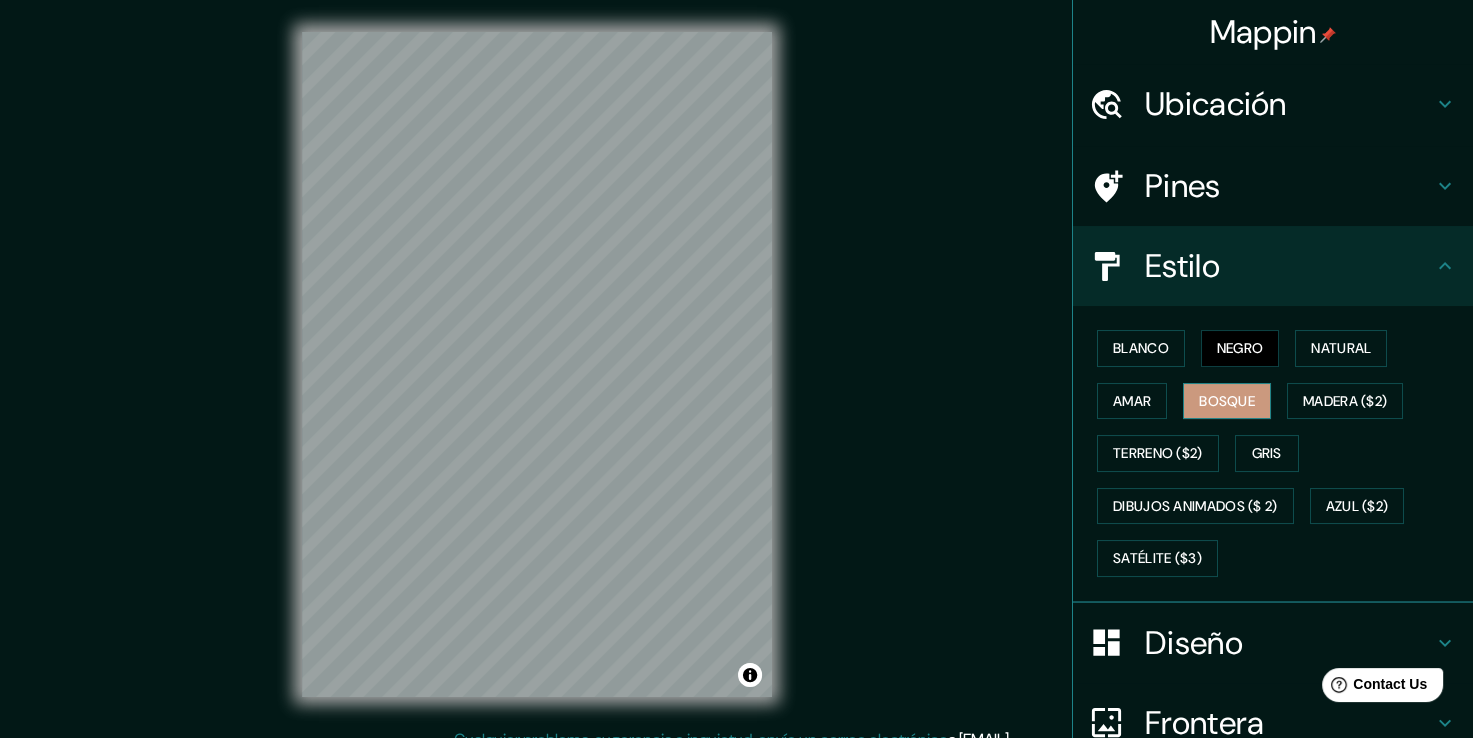 click on "Bosque" at bounding box center (1227, 401) 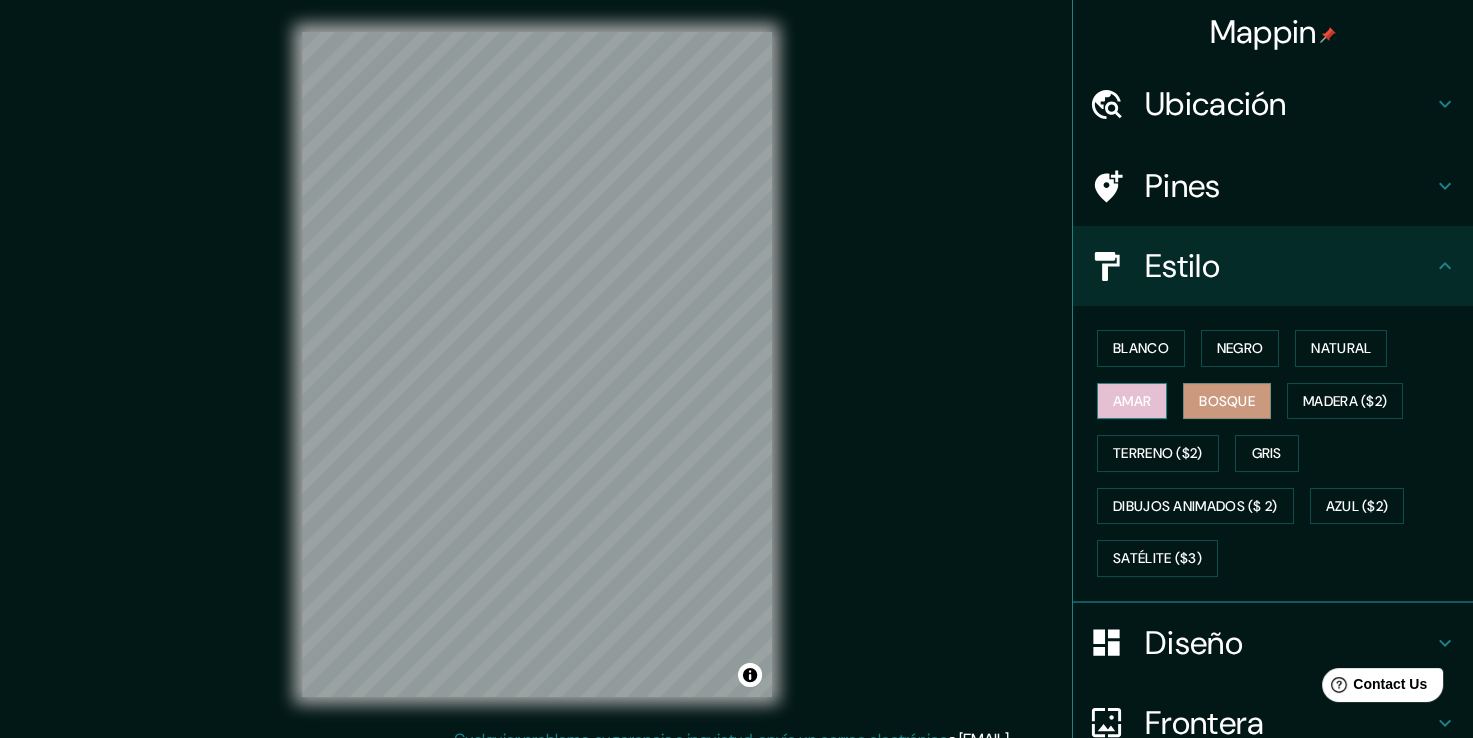 click on "Amar" at bounding box center (1132, 401) 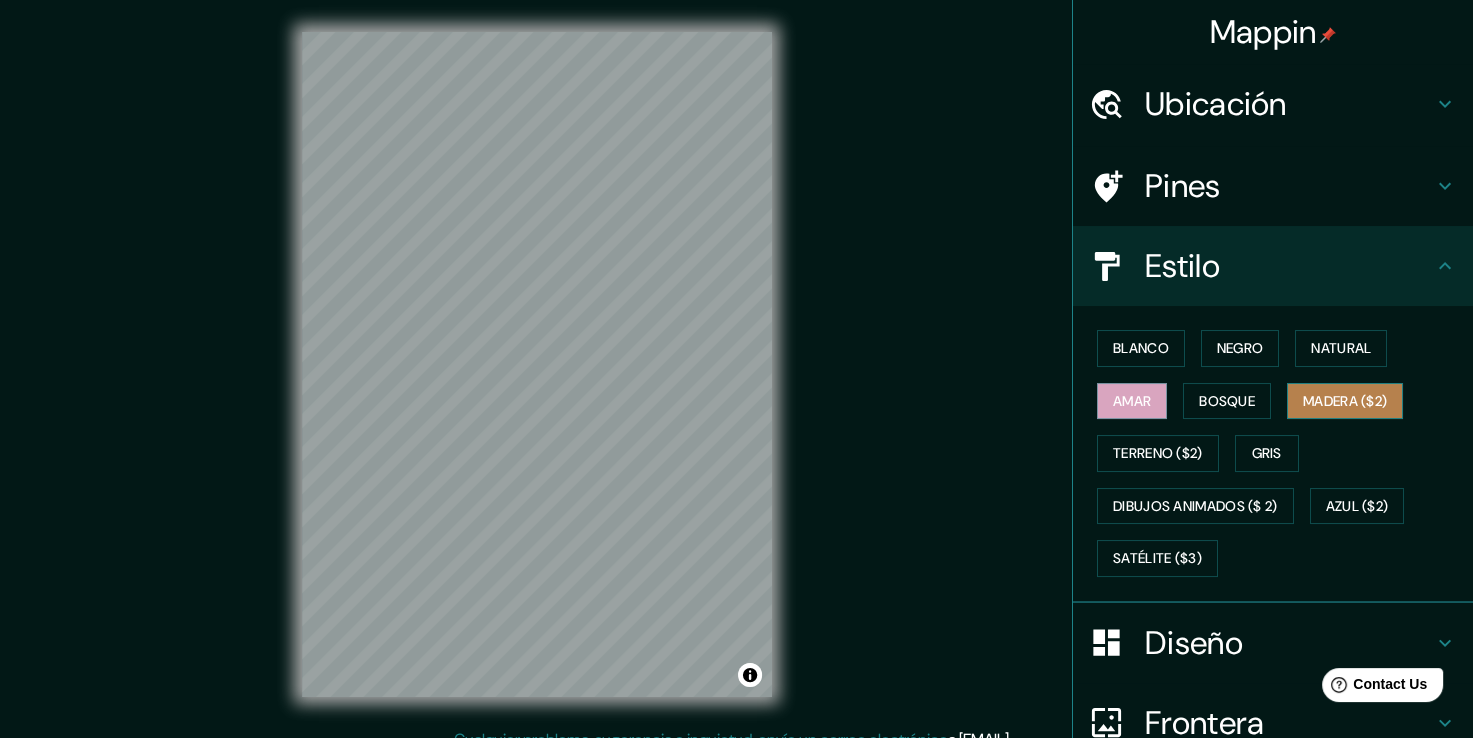 click on "Madera ($2)" at bounding box center (1345, 401) 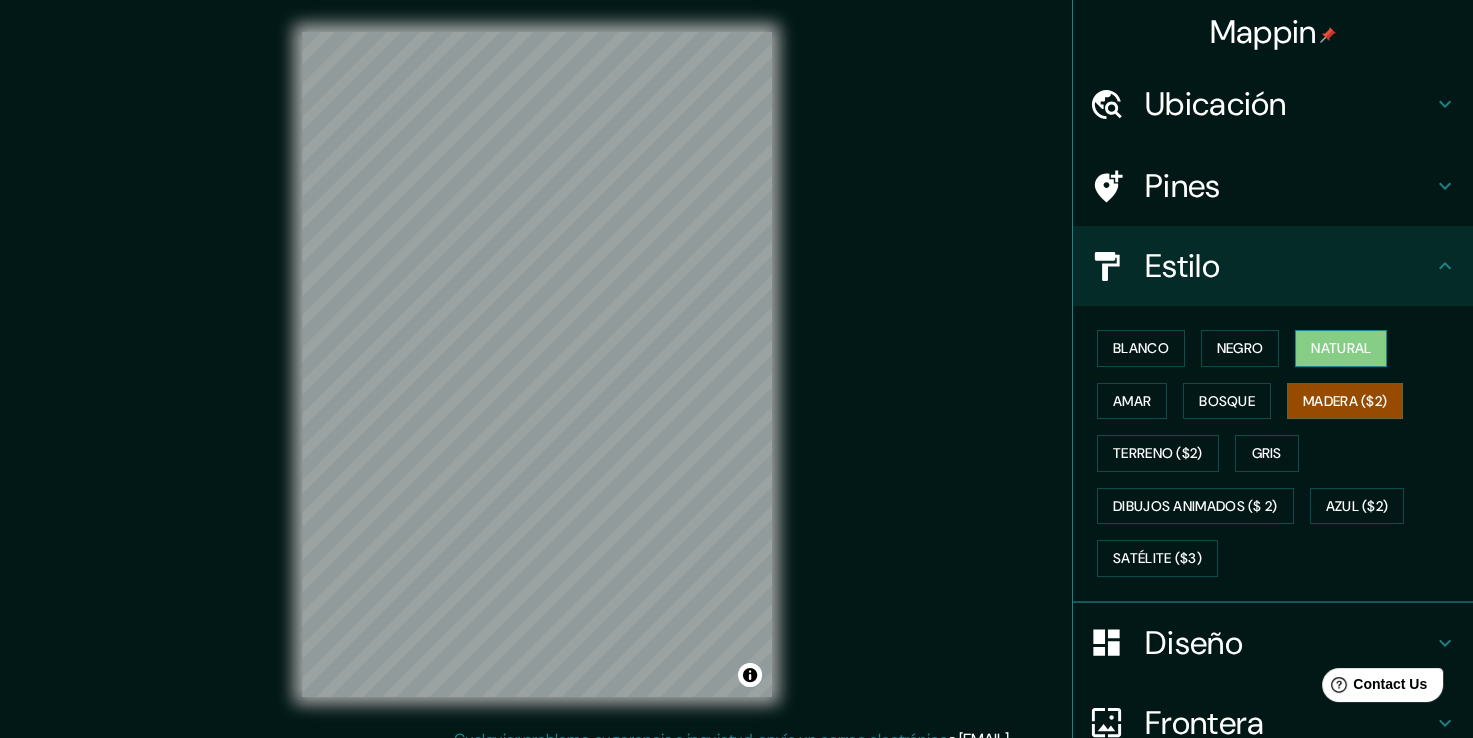 click on "Natural" at bounding box center [1341, 348] 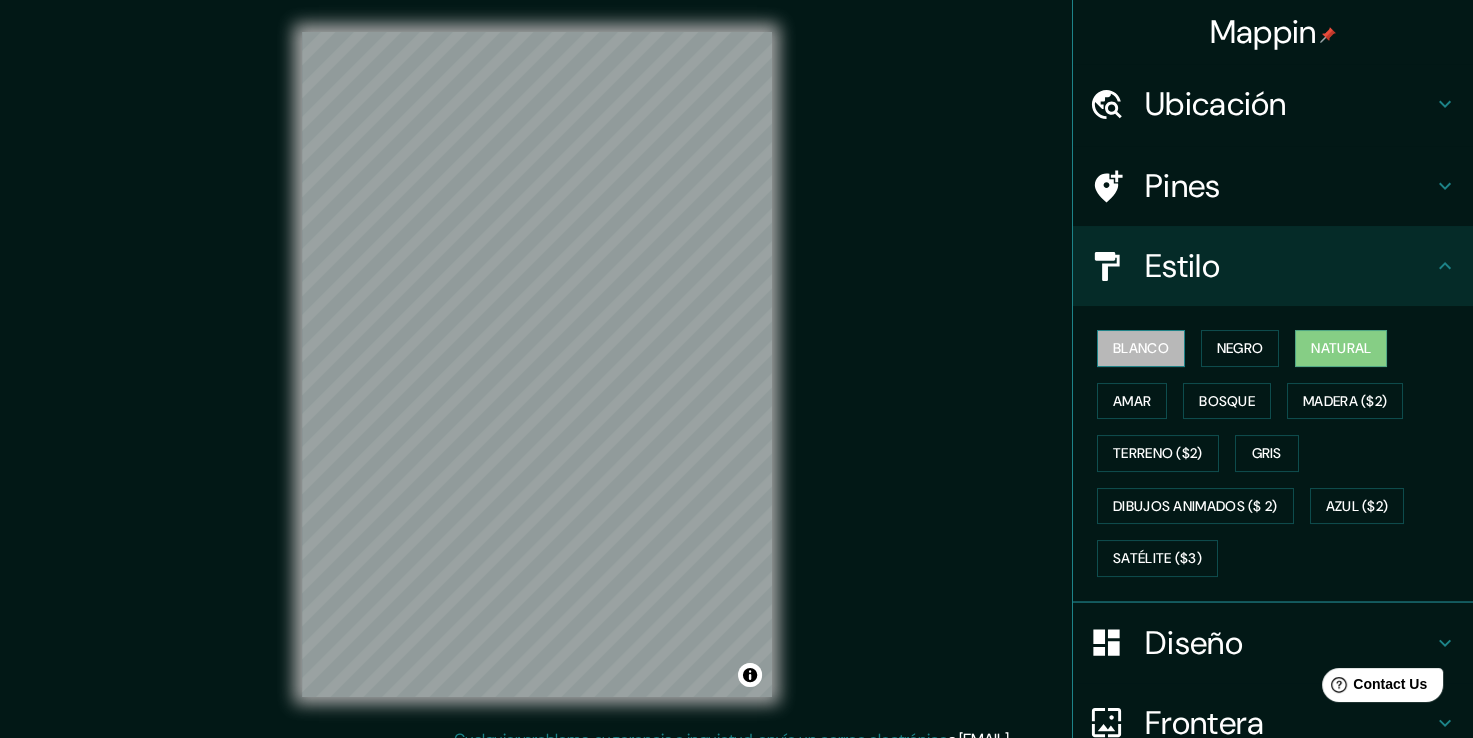 click on "Blanco" at bounding box center [1141, 348] 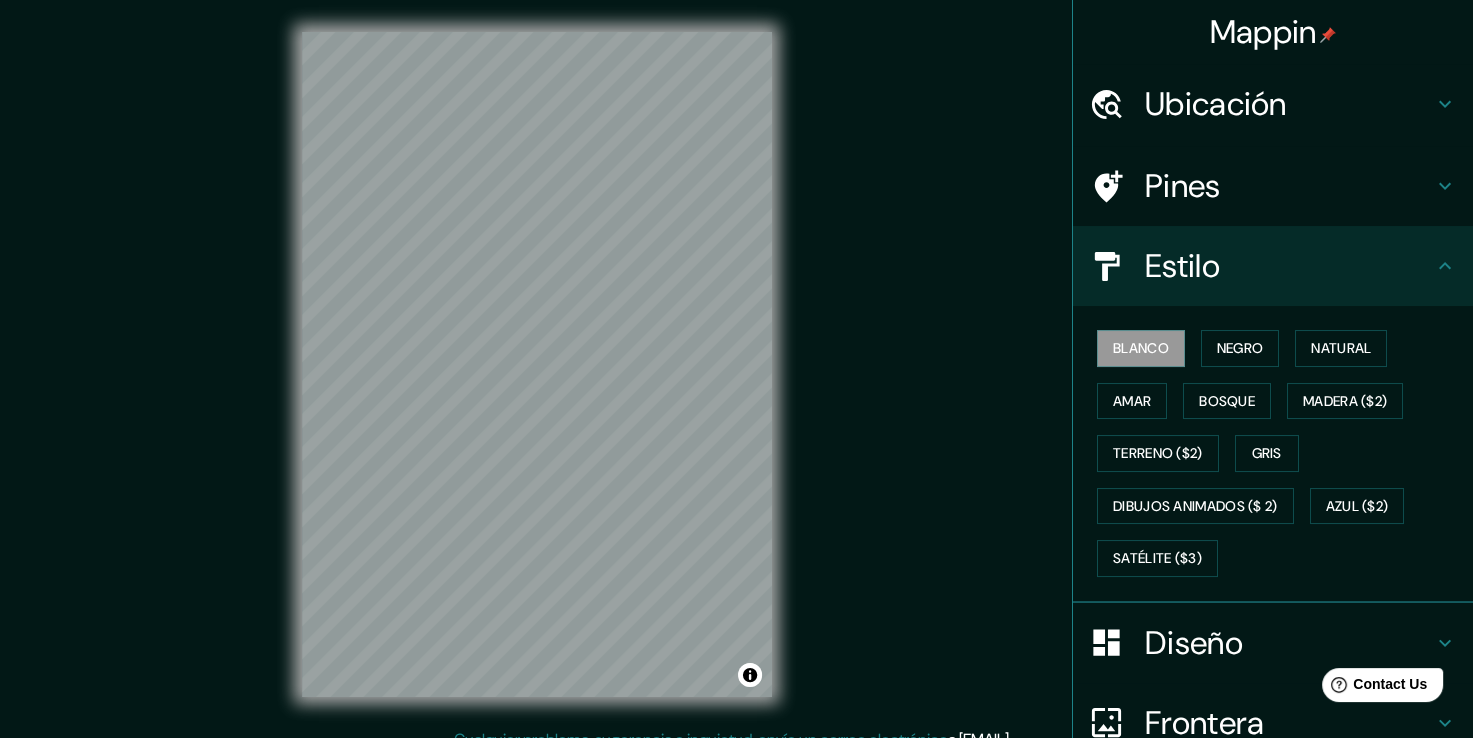 click 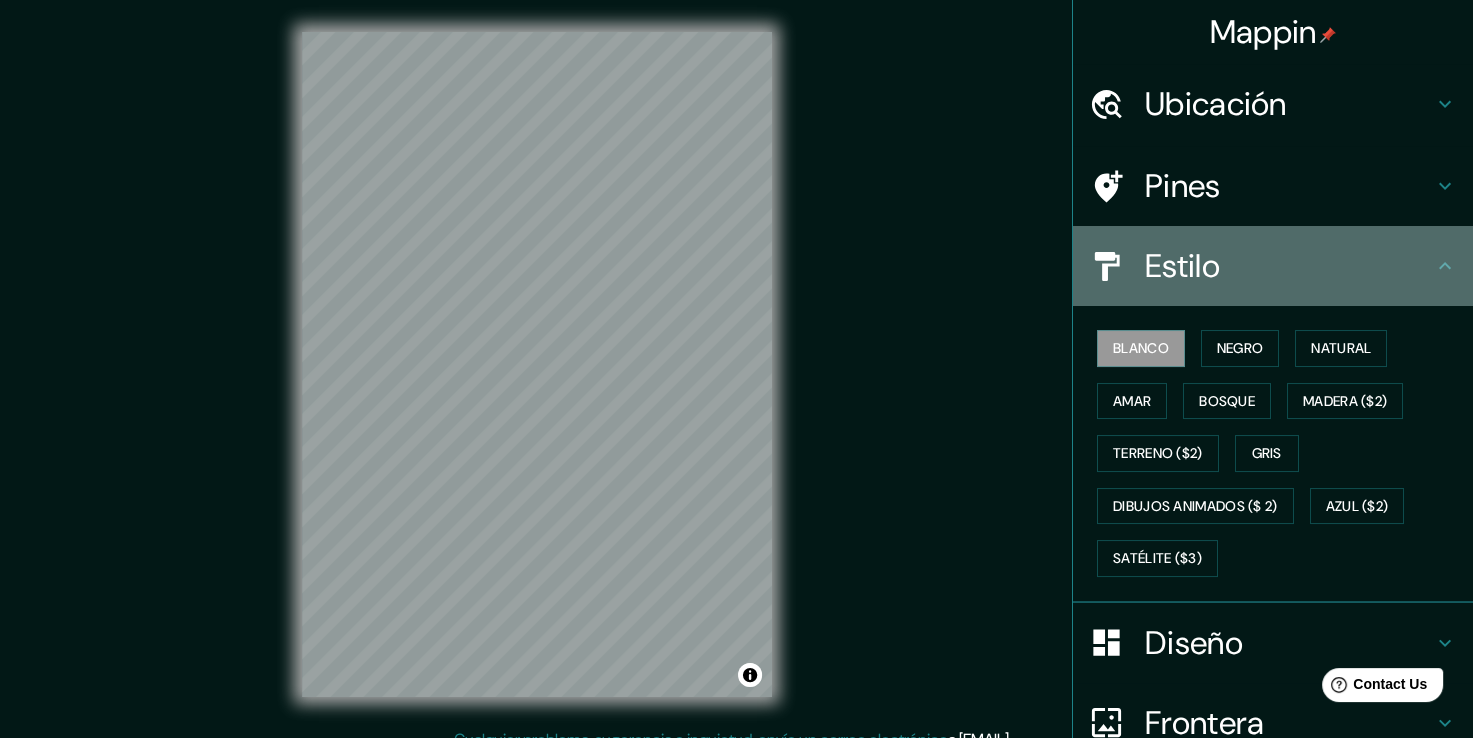 click 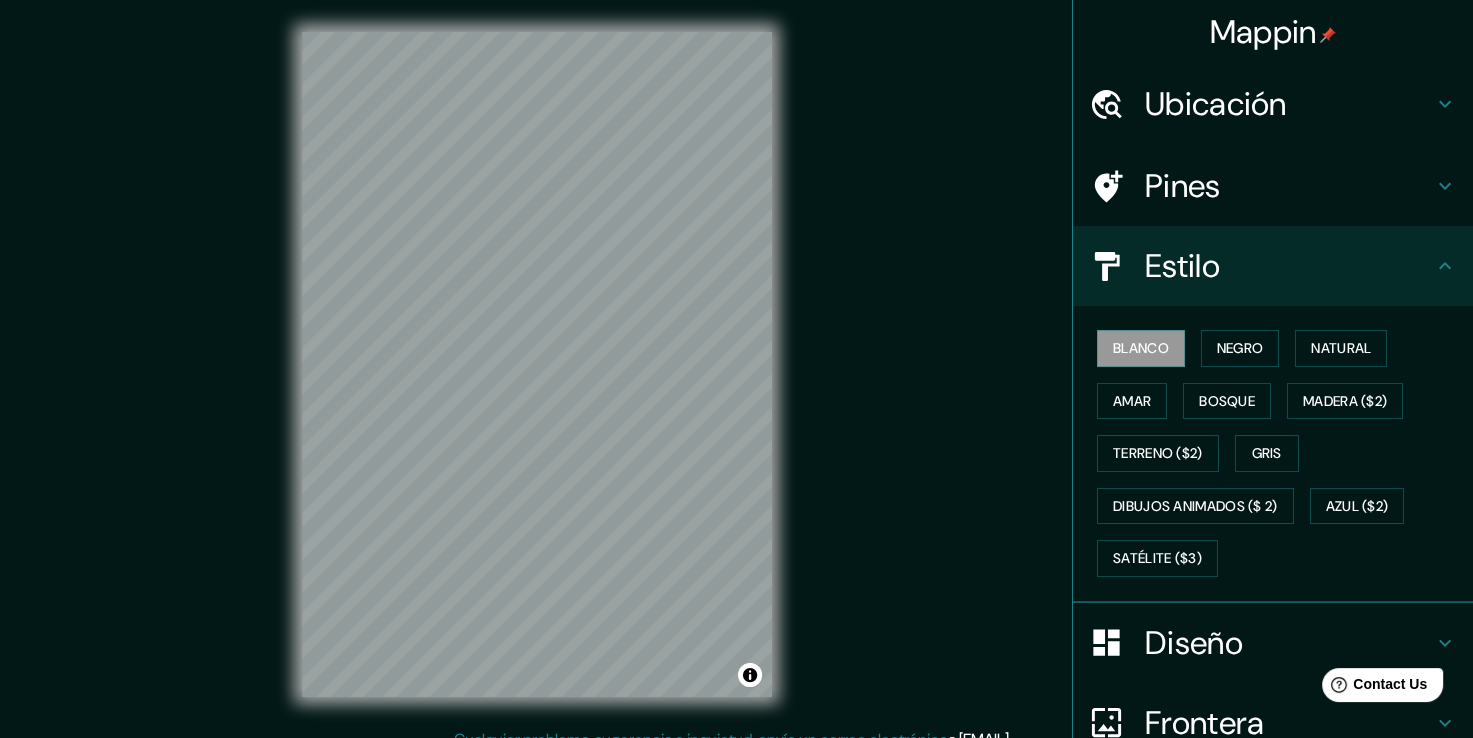 click 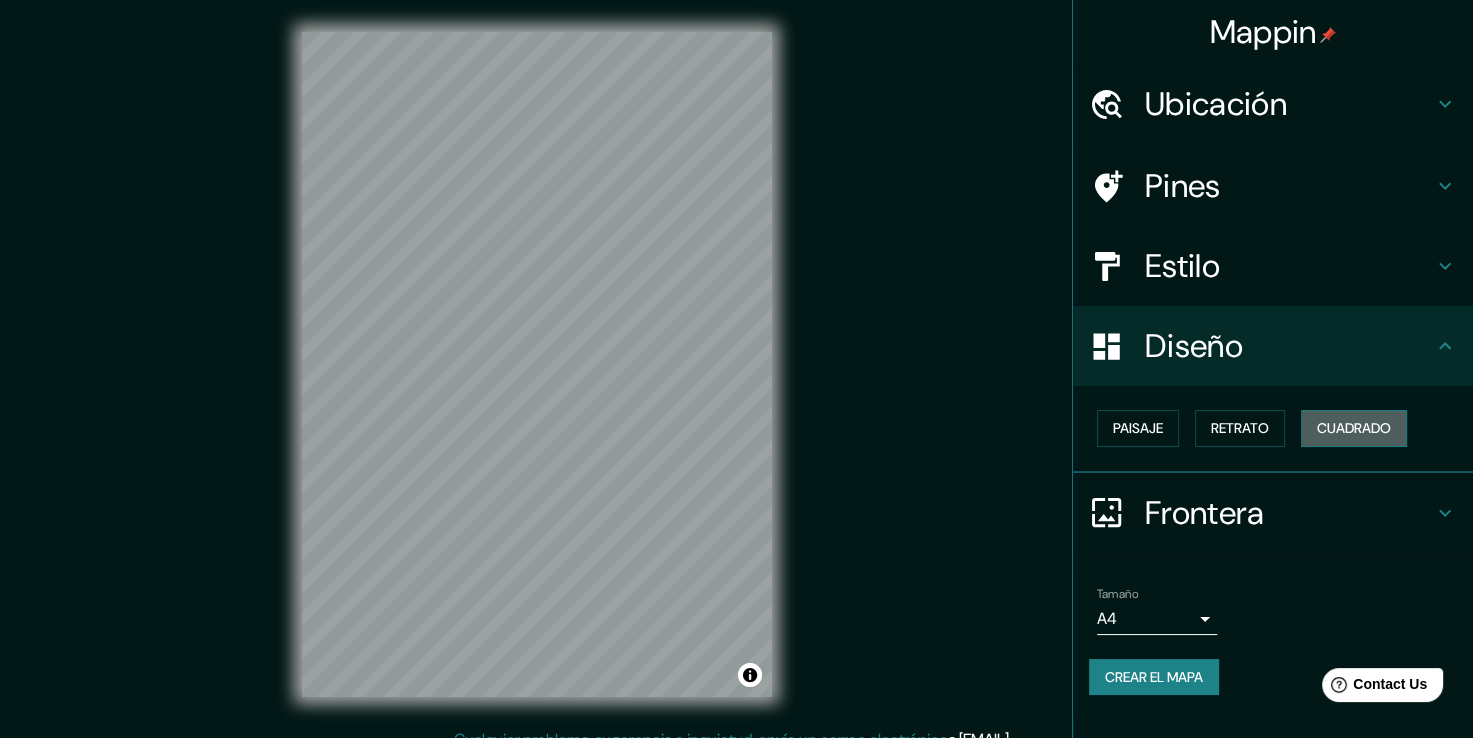 click on "Cuadrado" at bounding box center (1354, 428) 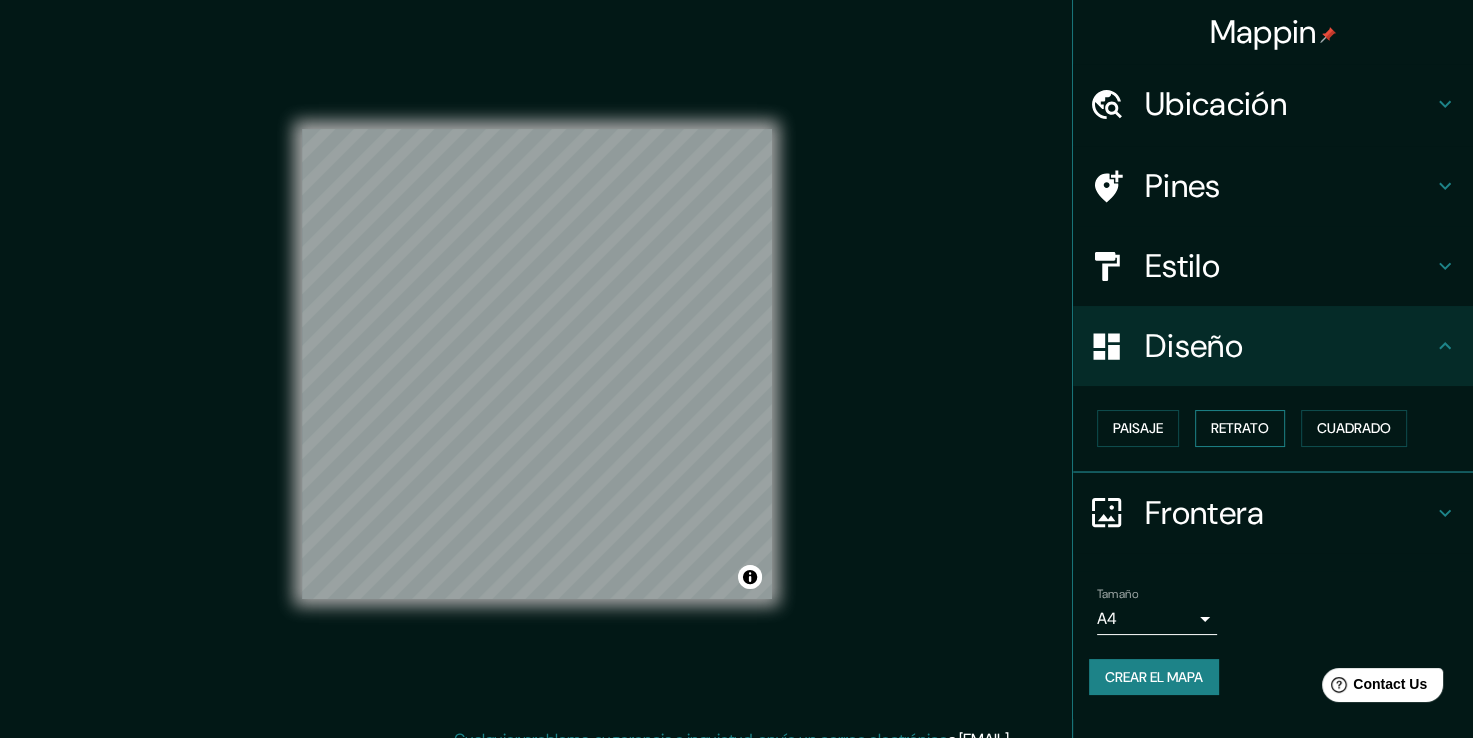 click on "Retrato" at bounding box center [1240, 428] 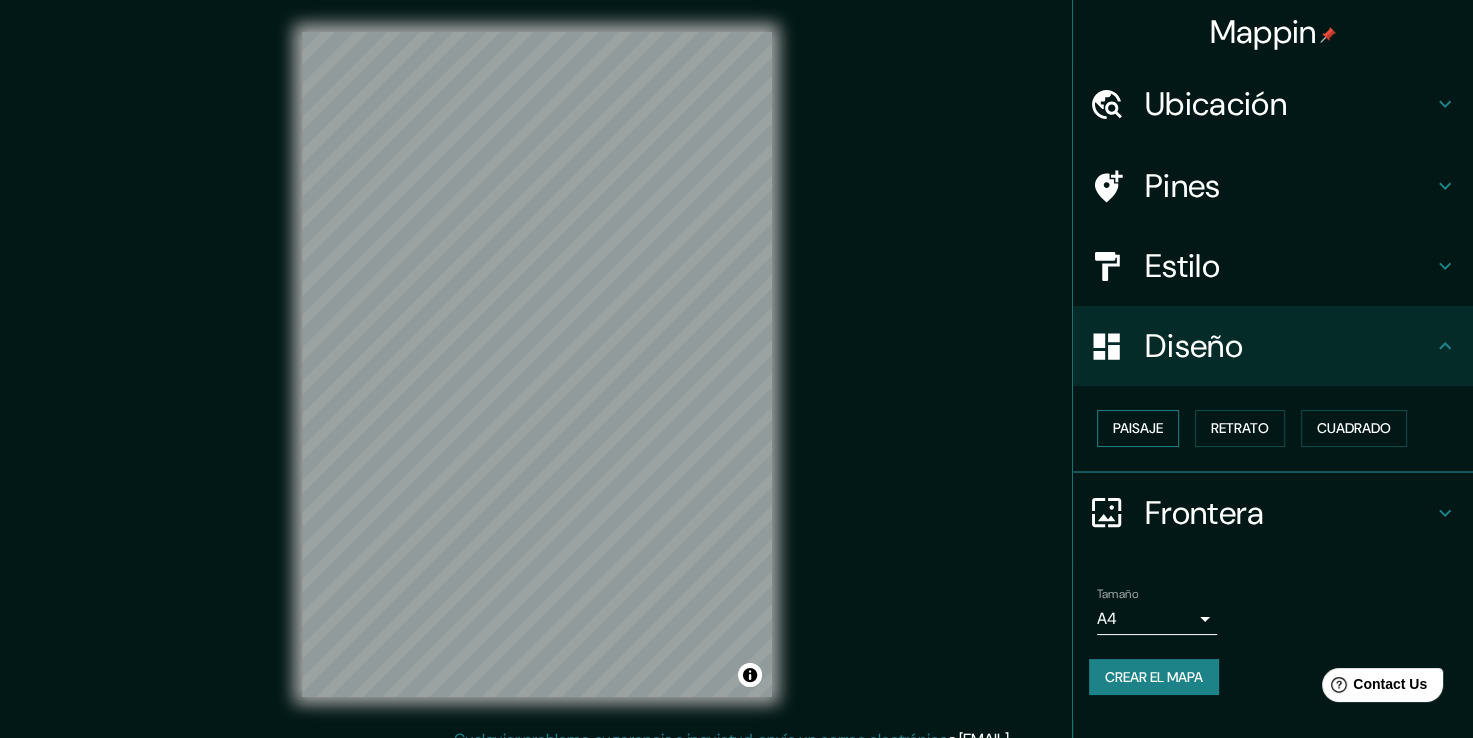 click on "Paisaje" at bounding box center (1138, 428) 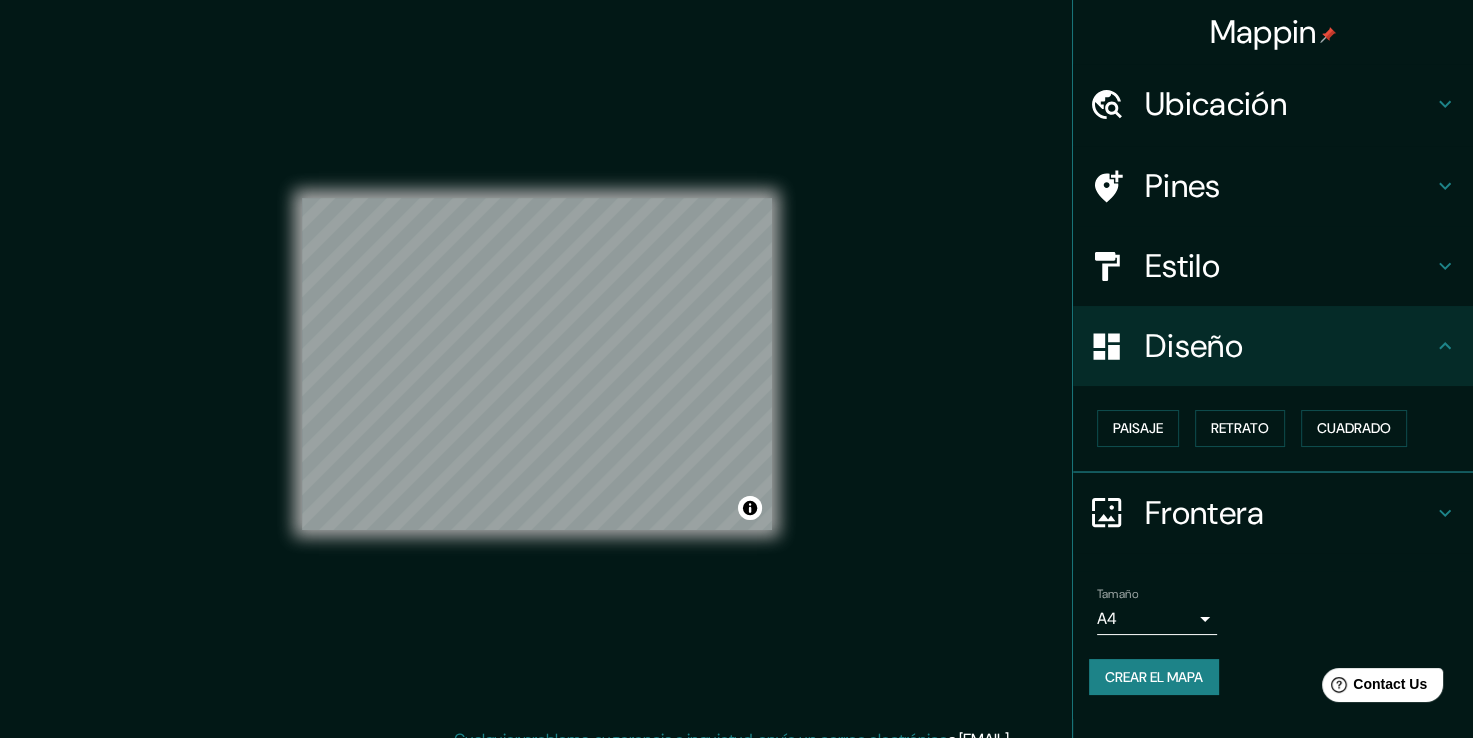 click 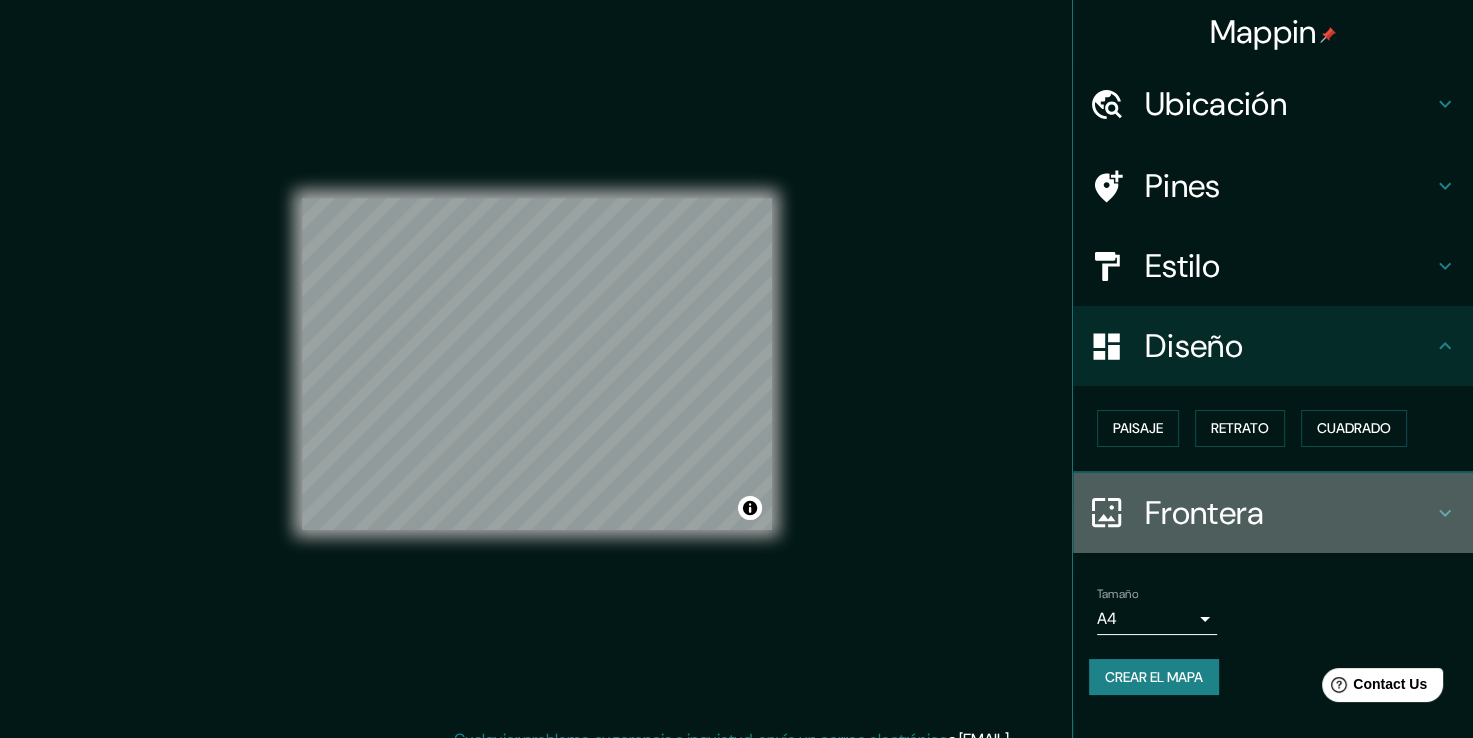 click 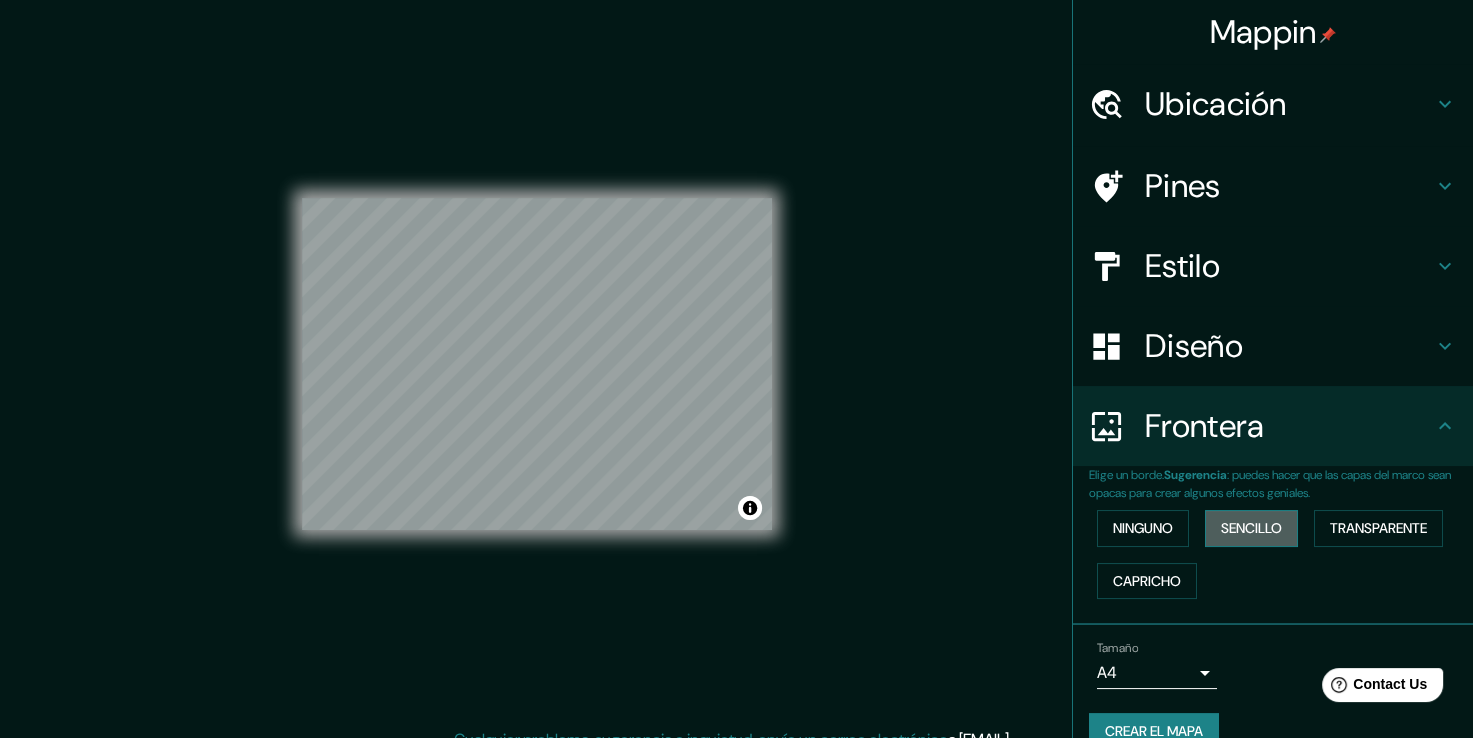 click on "Sencillo" at bounding box center (1251, 528) 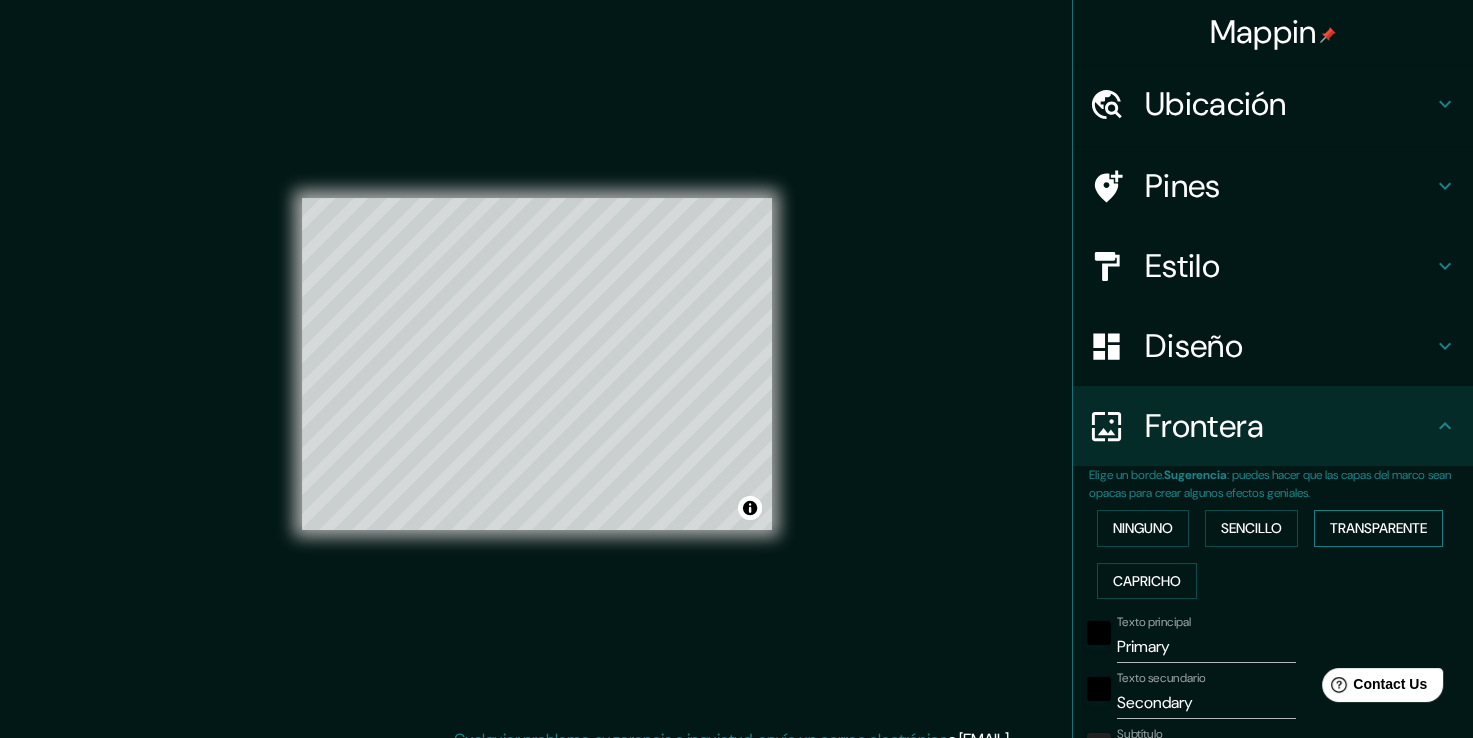 click on "Transparente" at bounding box center (1378, 528) 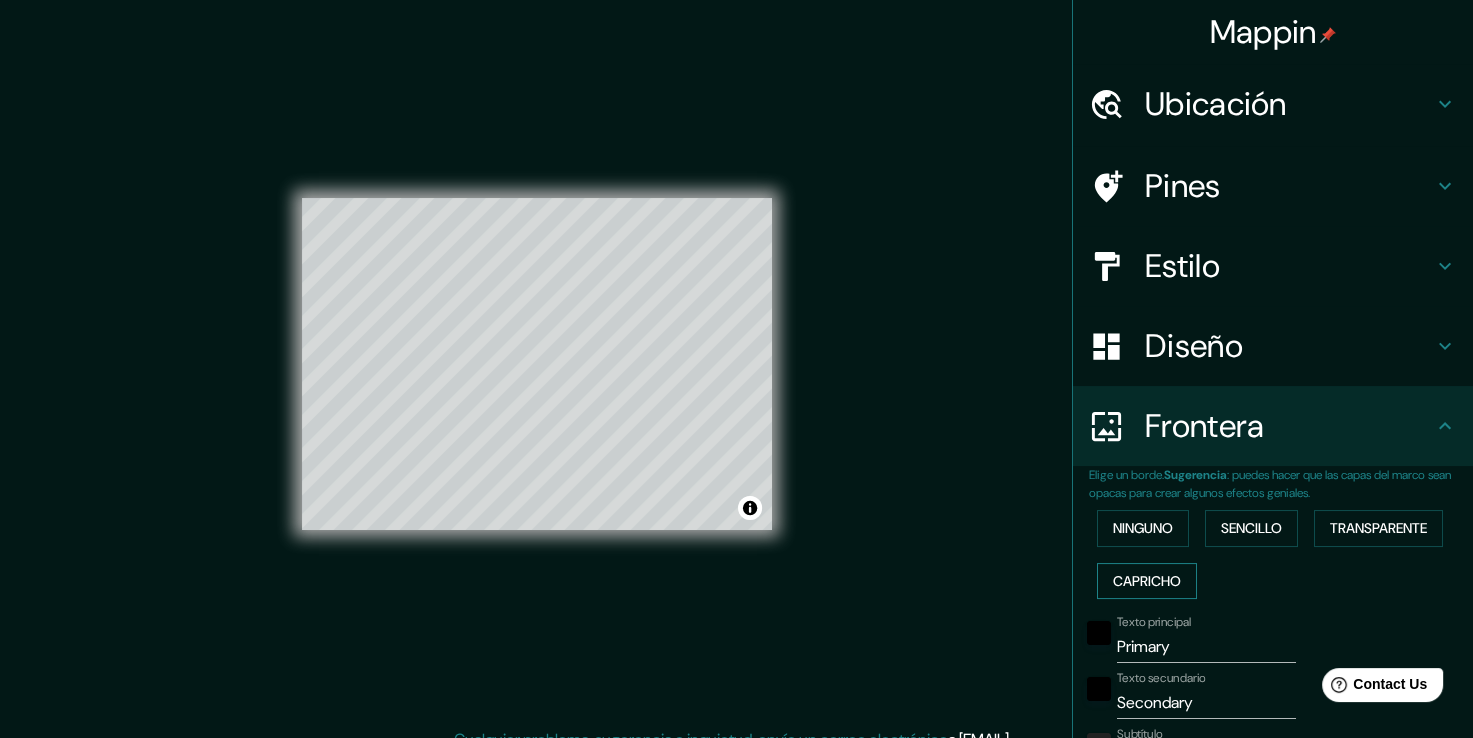click on "Capricho" at bounding box center [1147, 581] 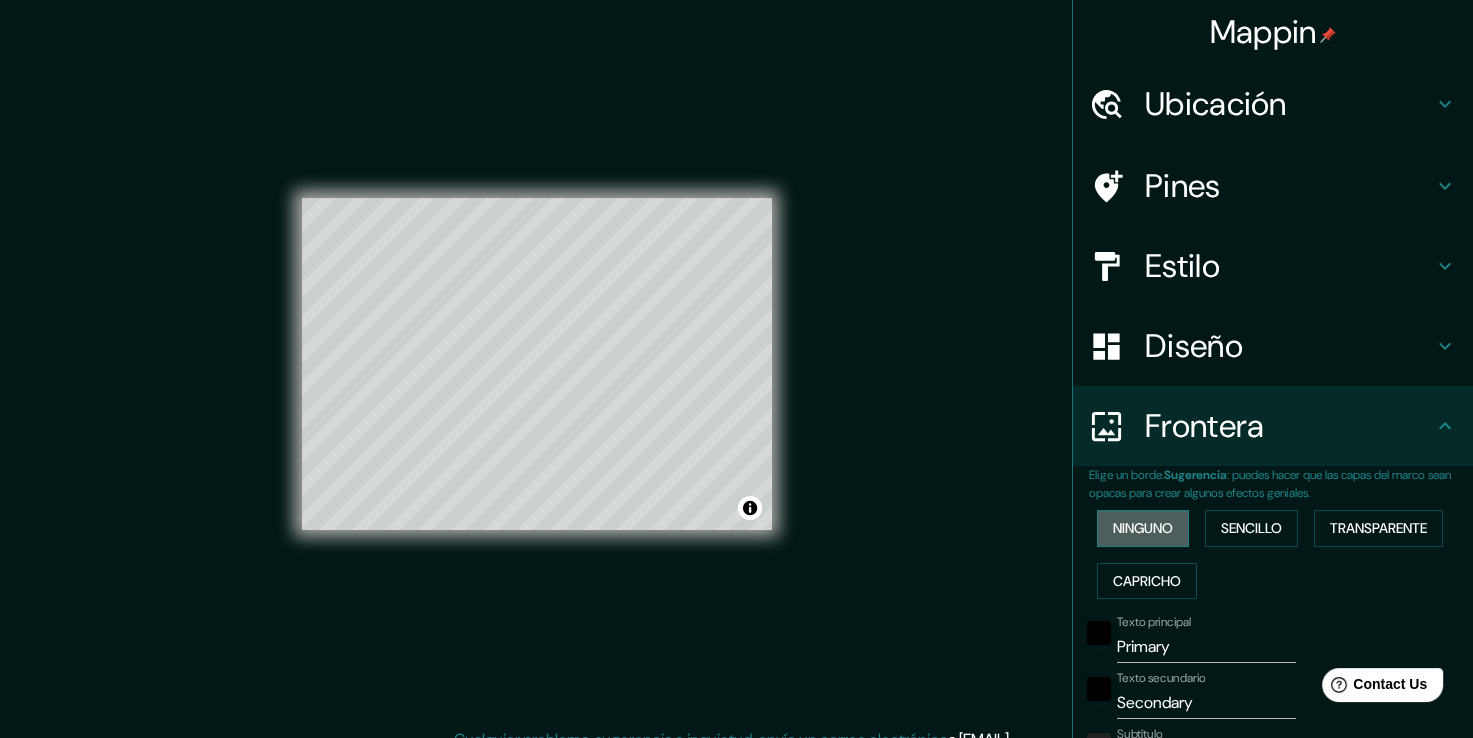 click on "Ninguno" at bounding box center (1143, 528) 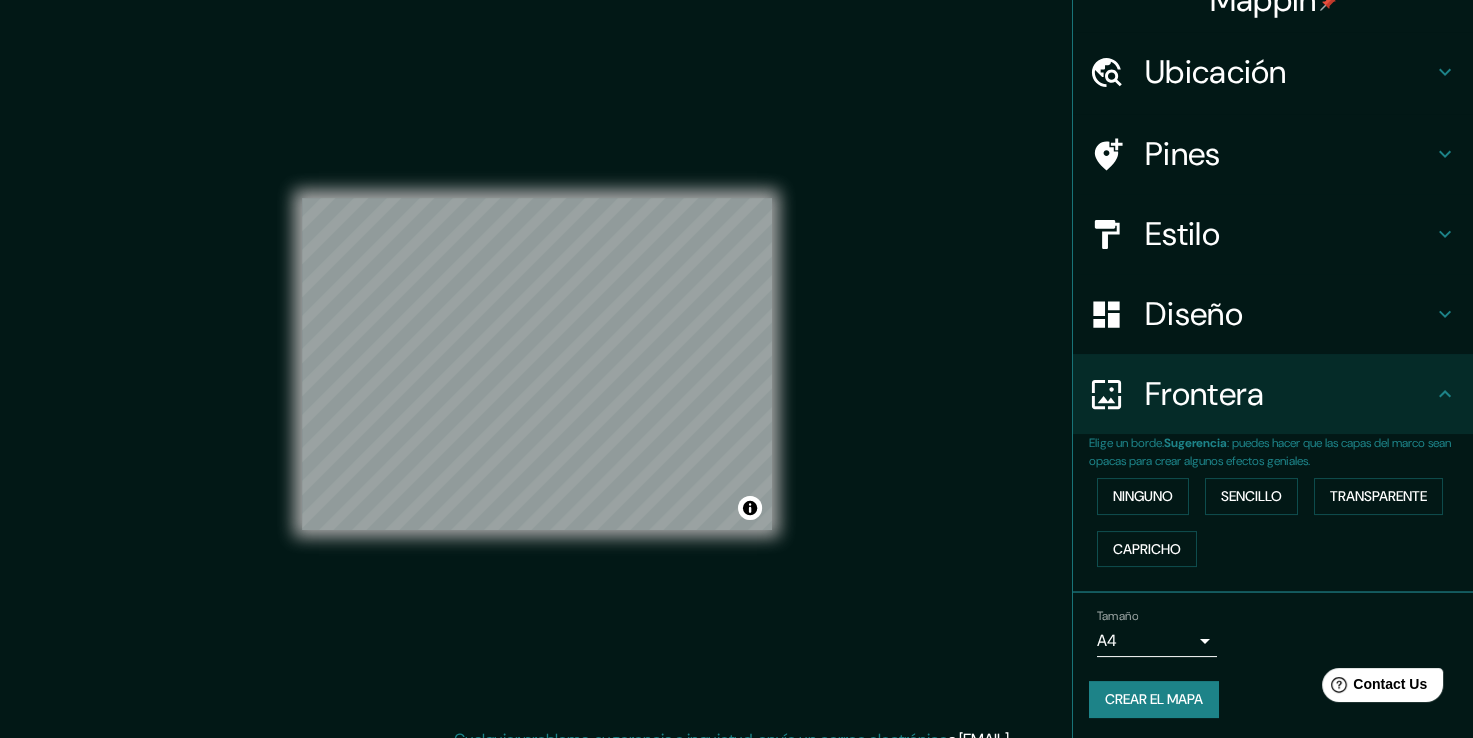 scroll, scrollTop: 33, scrollLeft: 0, axis: vertical 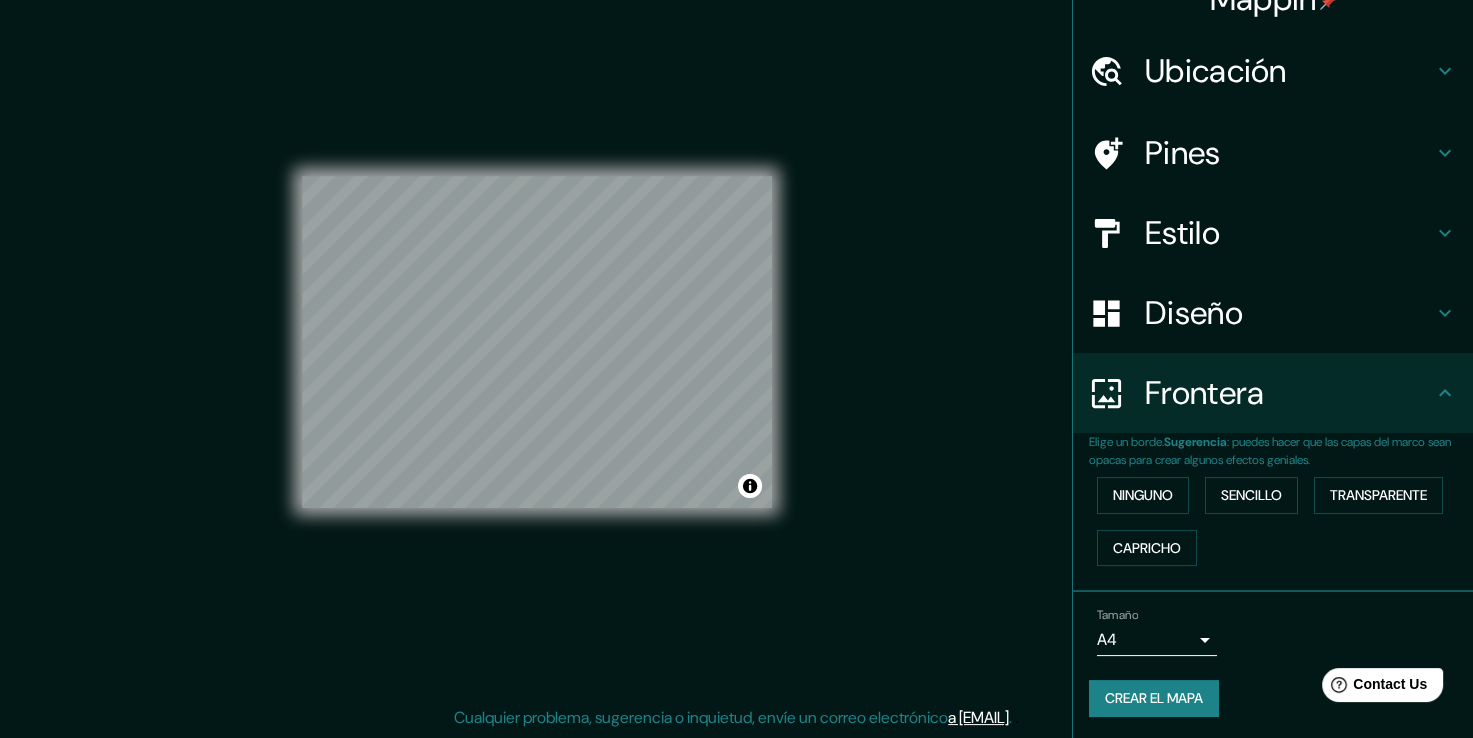 click 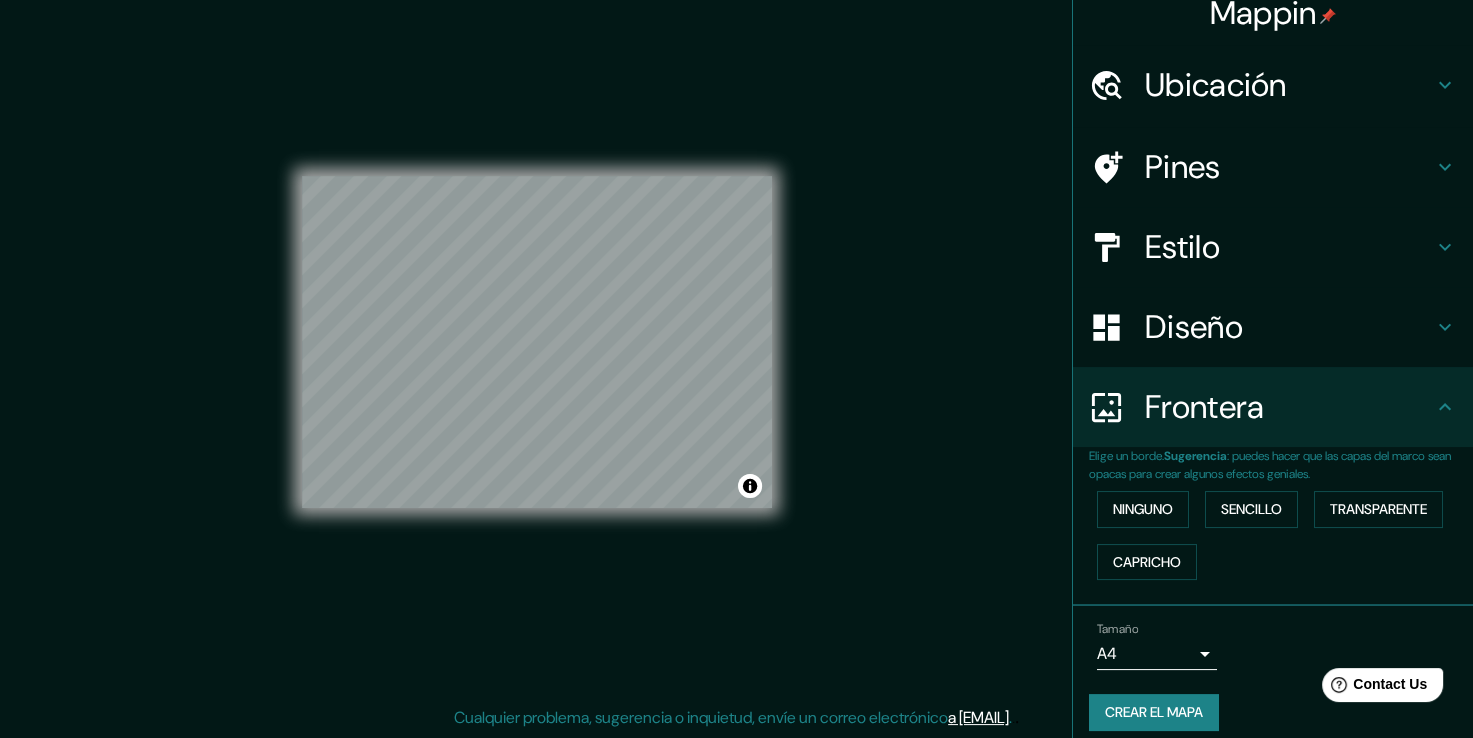 scroll, scrollTop: 0, scrollLeft: 0, axis: both 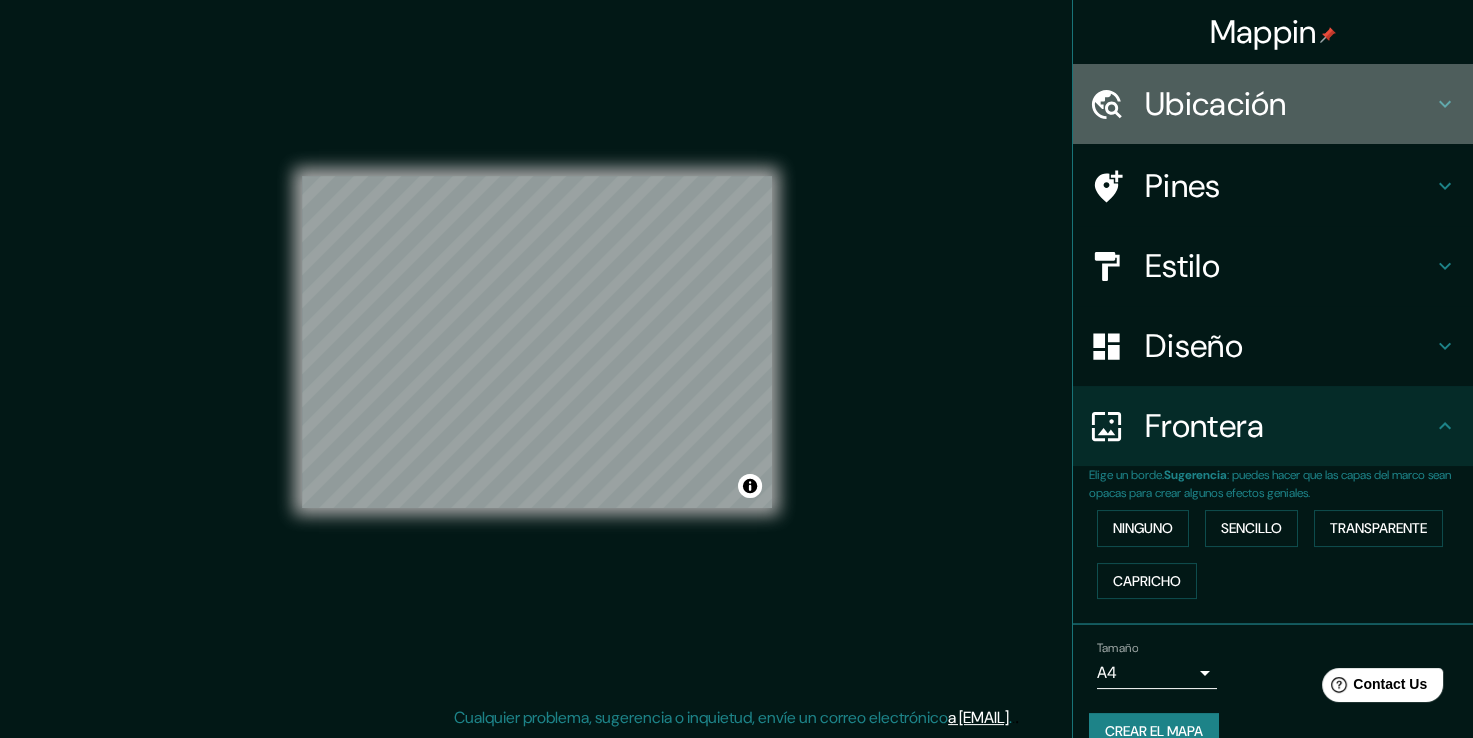click 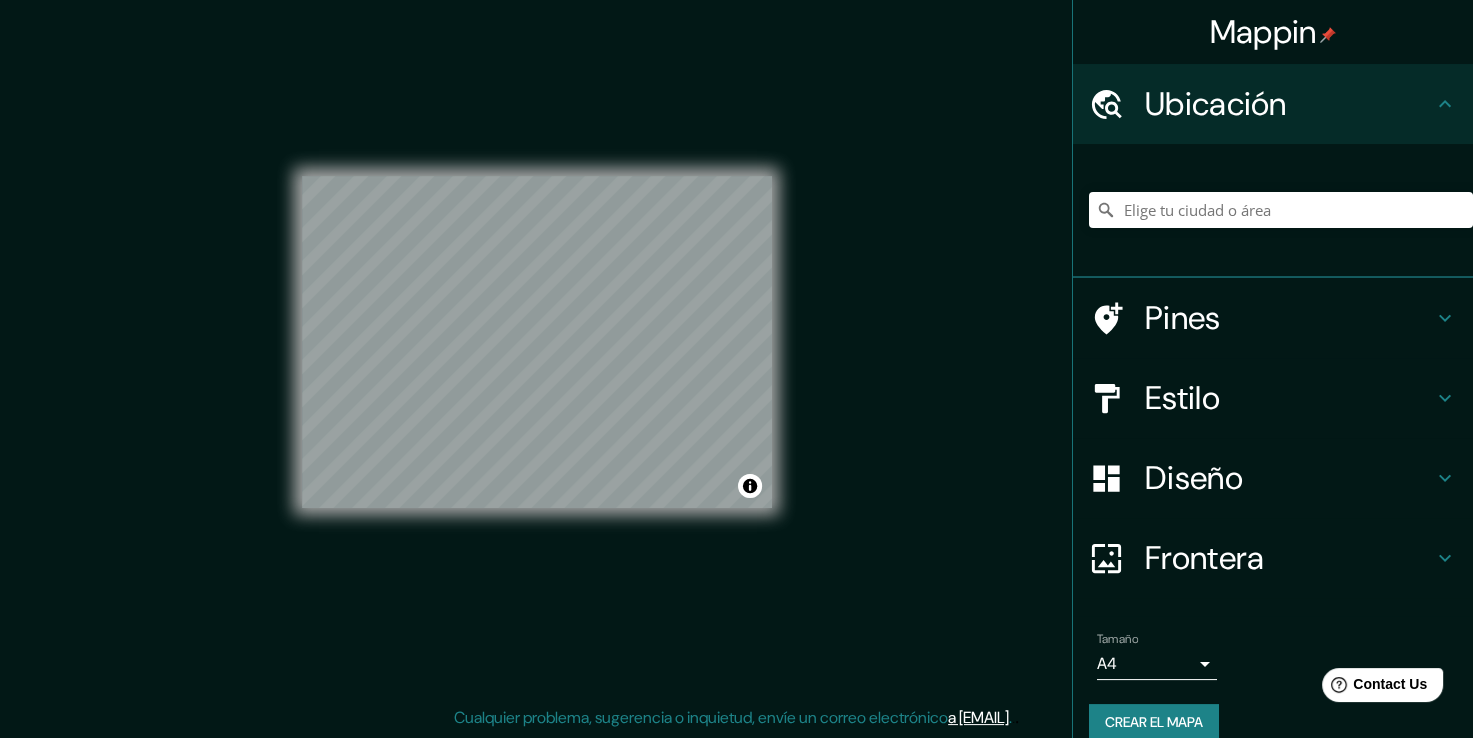 click 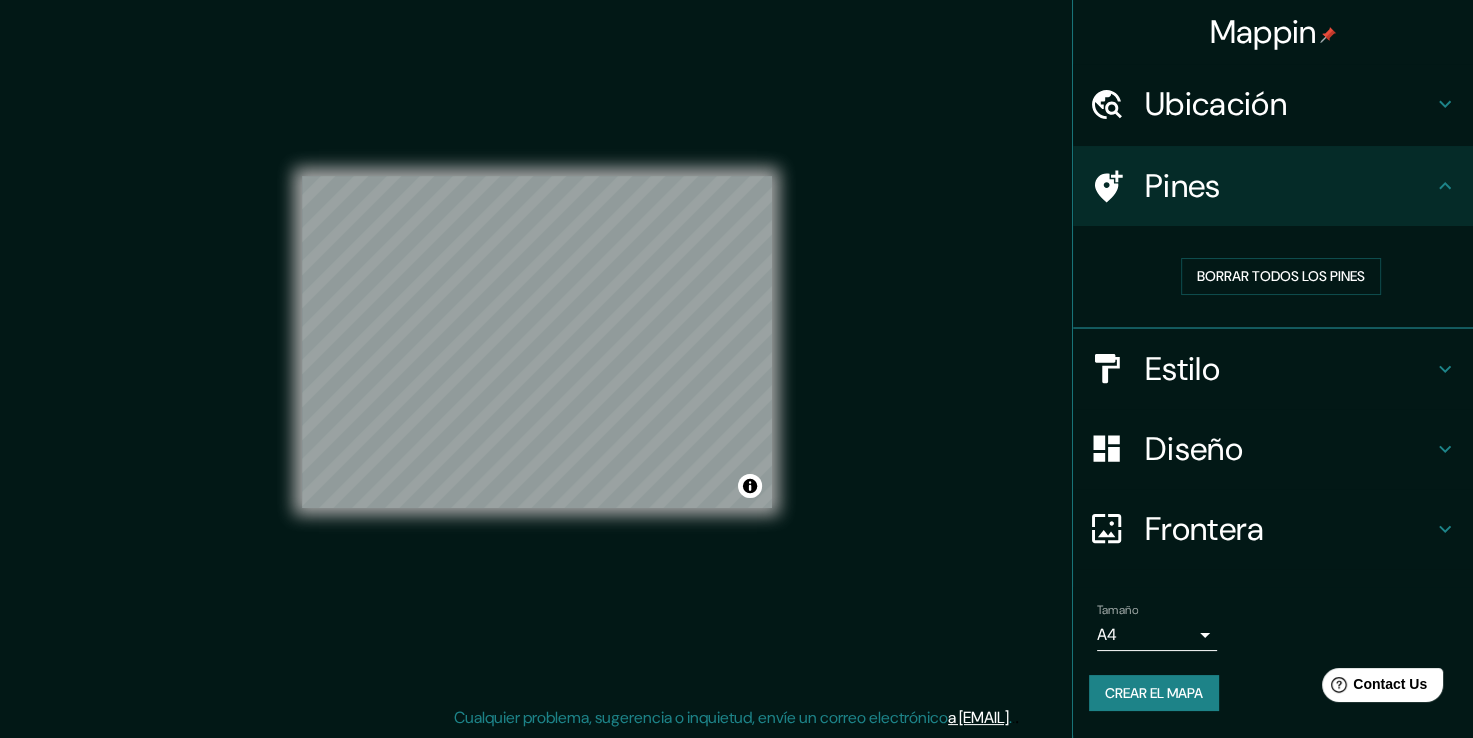 click on "Estilo" at bounding box center [1289, 369] 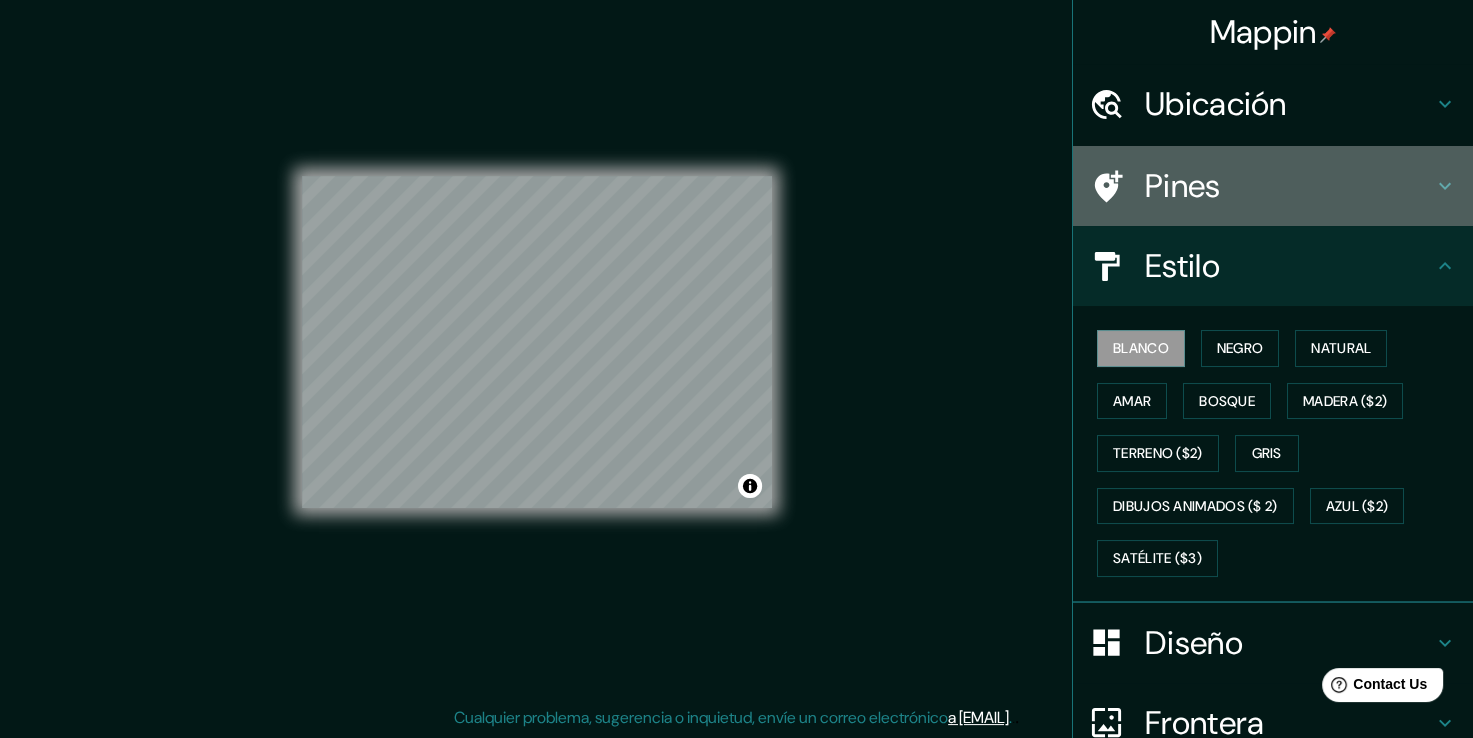 click 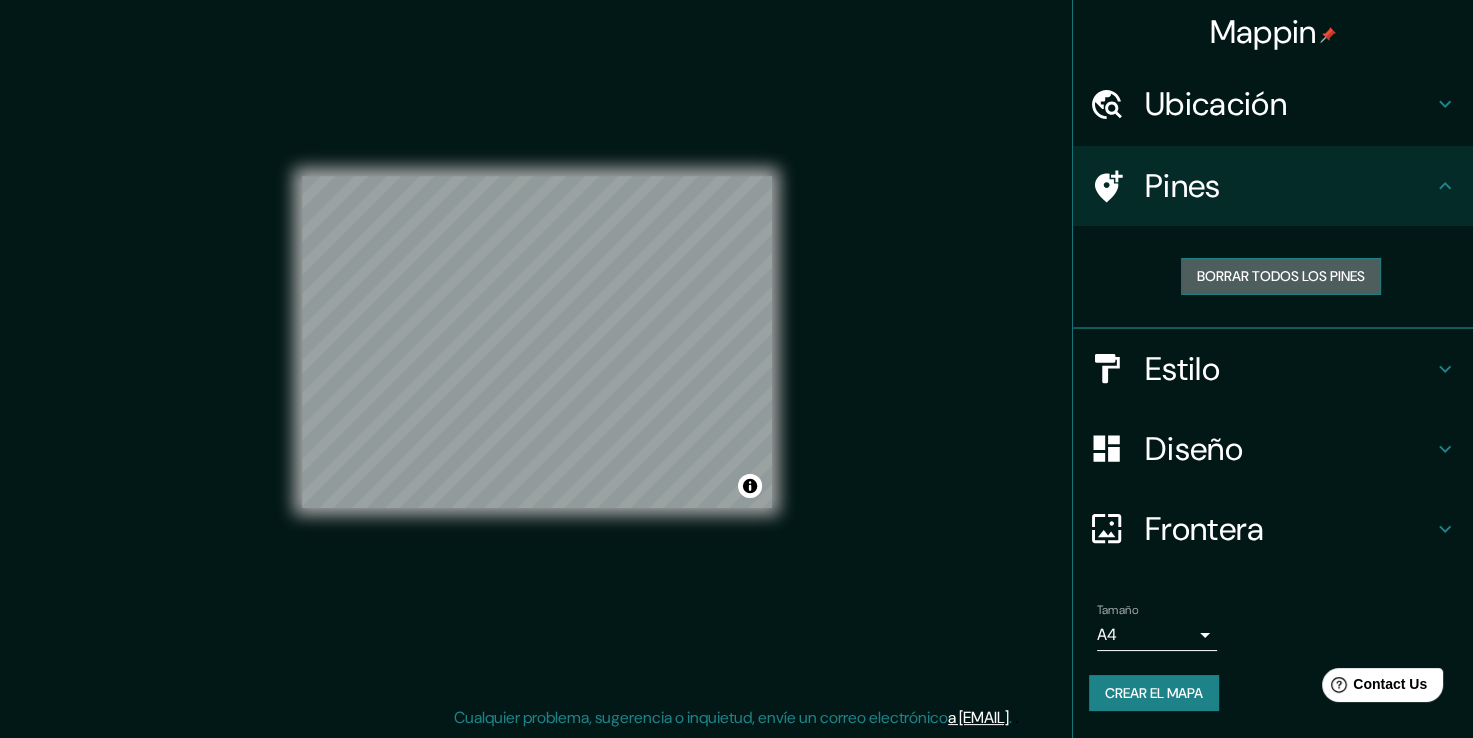 click on "Borrar todos los pines" at bounding box center (1281, 276) 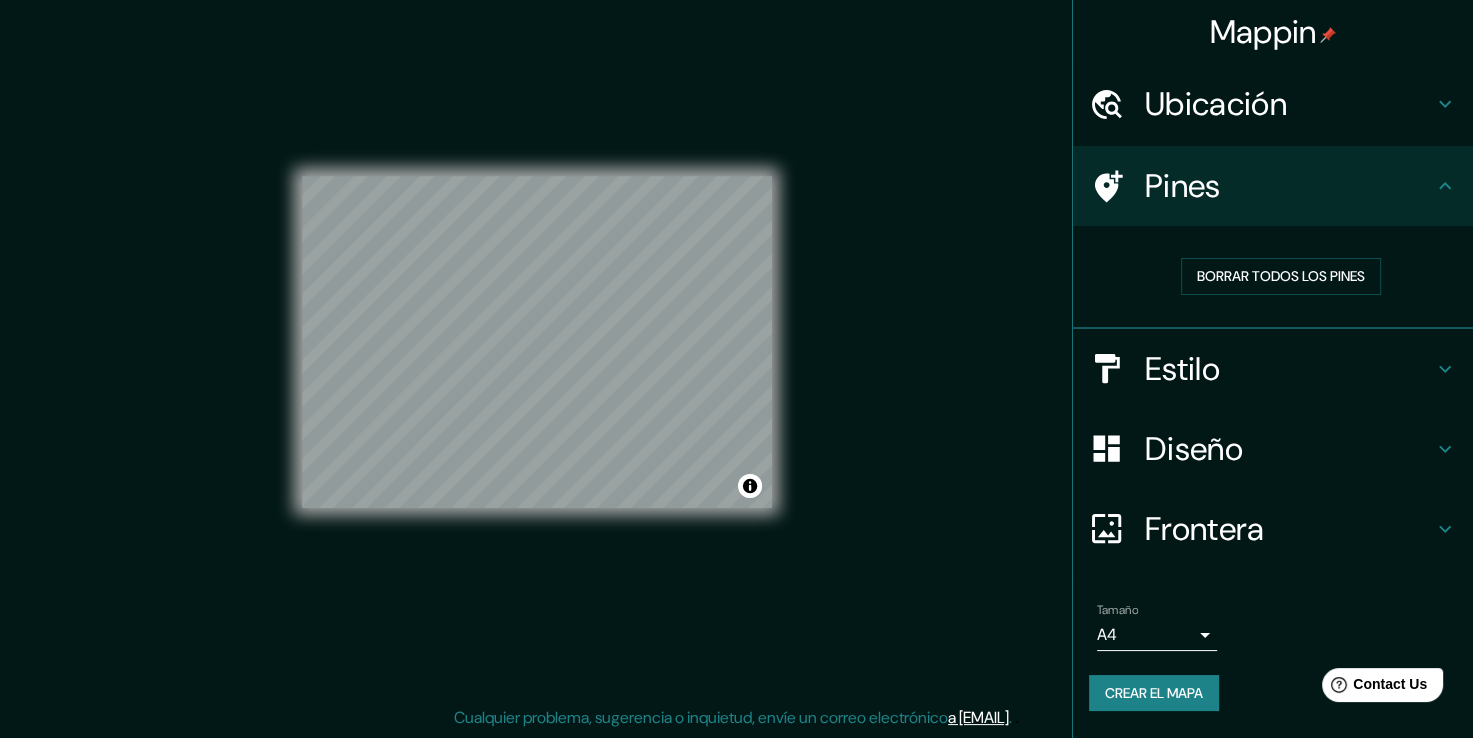 click on "Mappin Ubicación Pines Borrar todos los pines Estilo Diseño Frontera Elige un borde.  Sugerencia : puedes hacer que las capas del marco sean opacas para crear algunos efectos geniales. Ninguno Sencillo Transparente Capricho Tamaño A4 single Crear el mapa © Mapbox   © OpenStreetMap   Improve this map Cualquier problema, sugerencia o inquietud, envíe un correo electrónico  a [EMAIL] . . ." at bounding box center [736, 358] 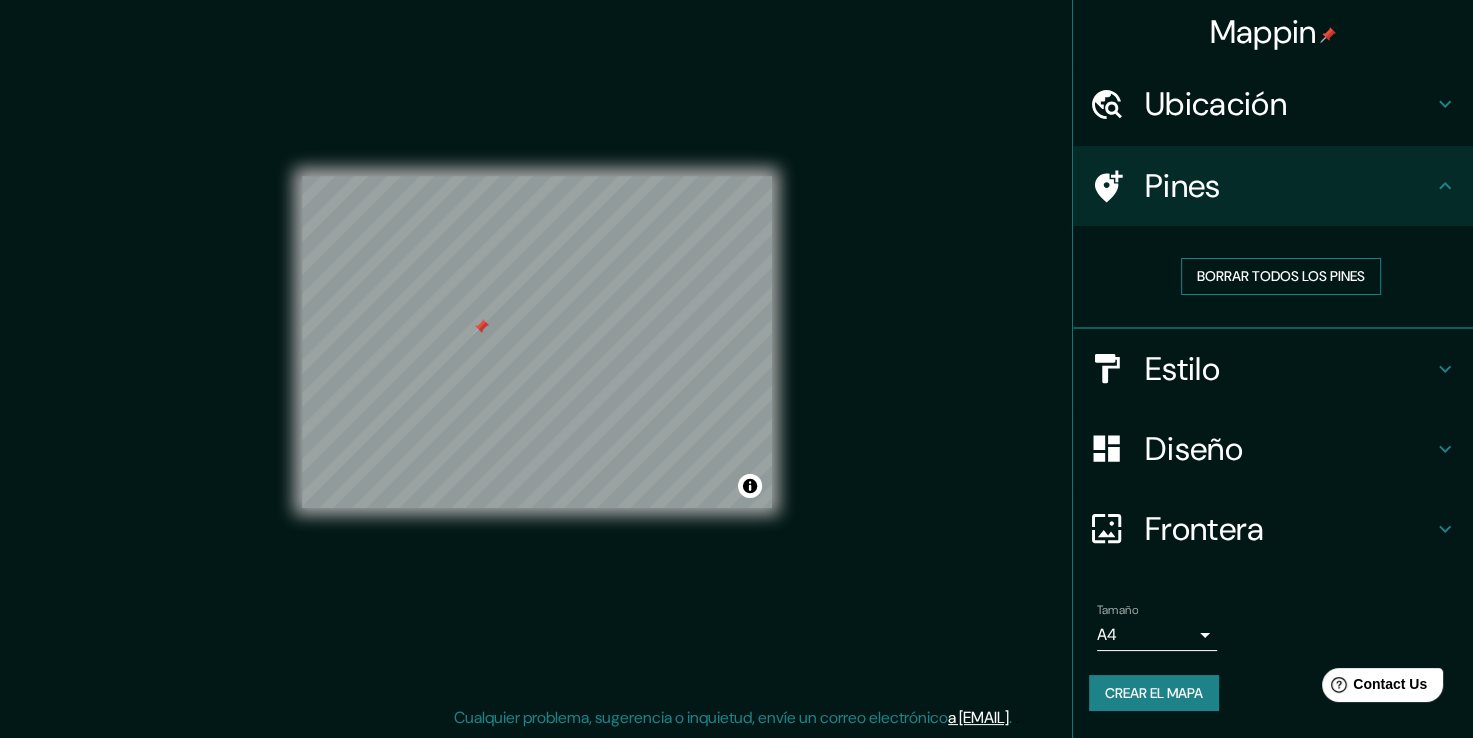 click on "Borrar todos los pines" at bounding box center (1281, 276) 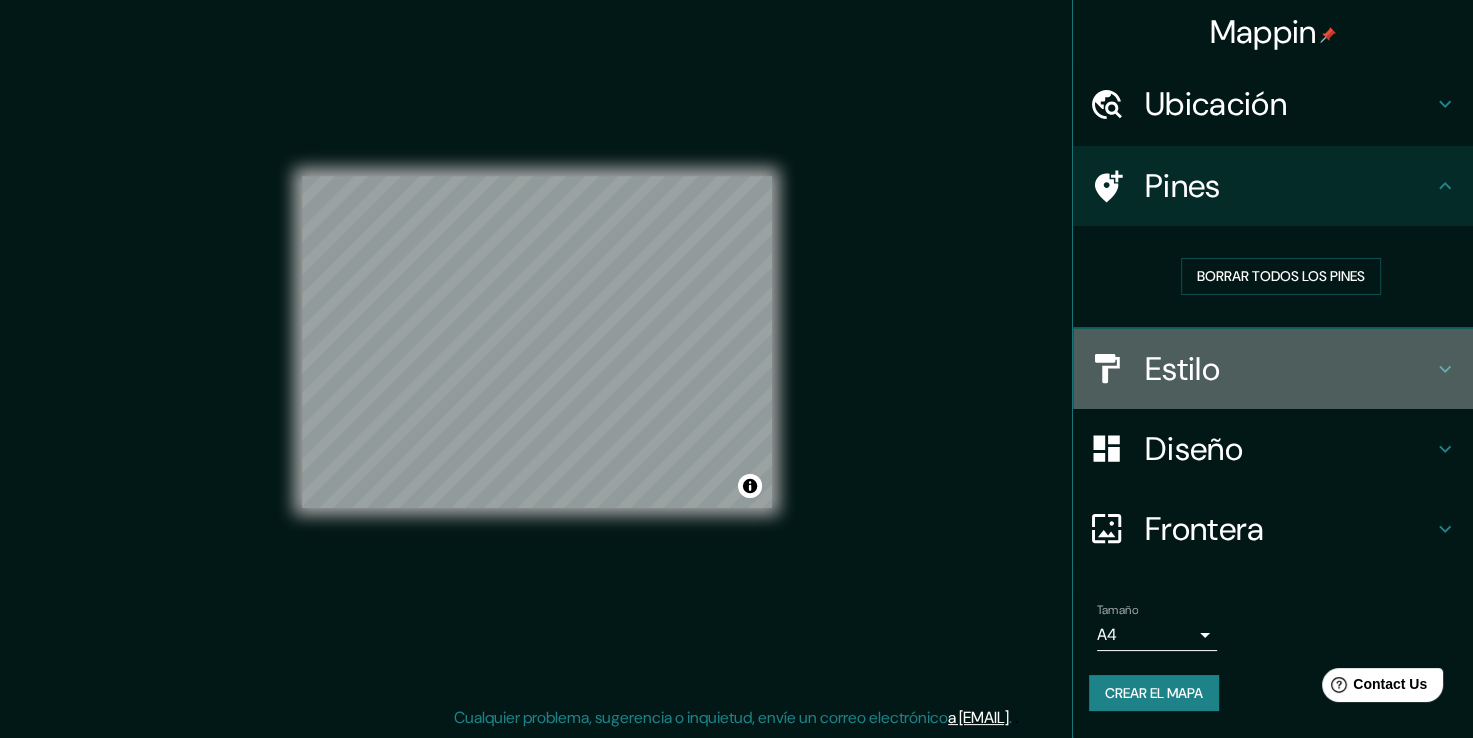 click on "Estilo" at bounding box center (1289, 369) 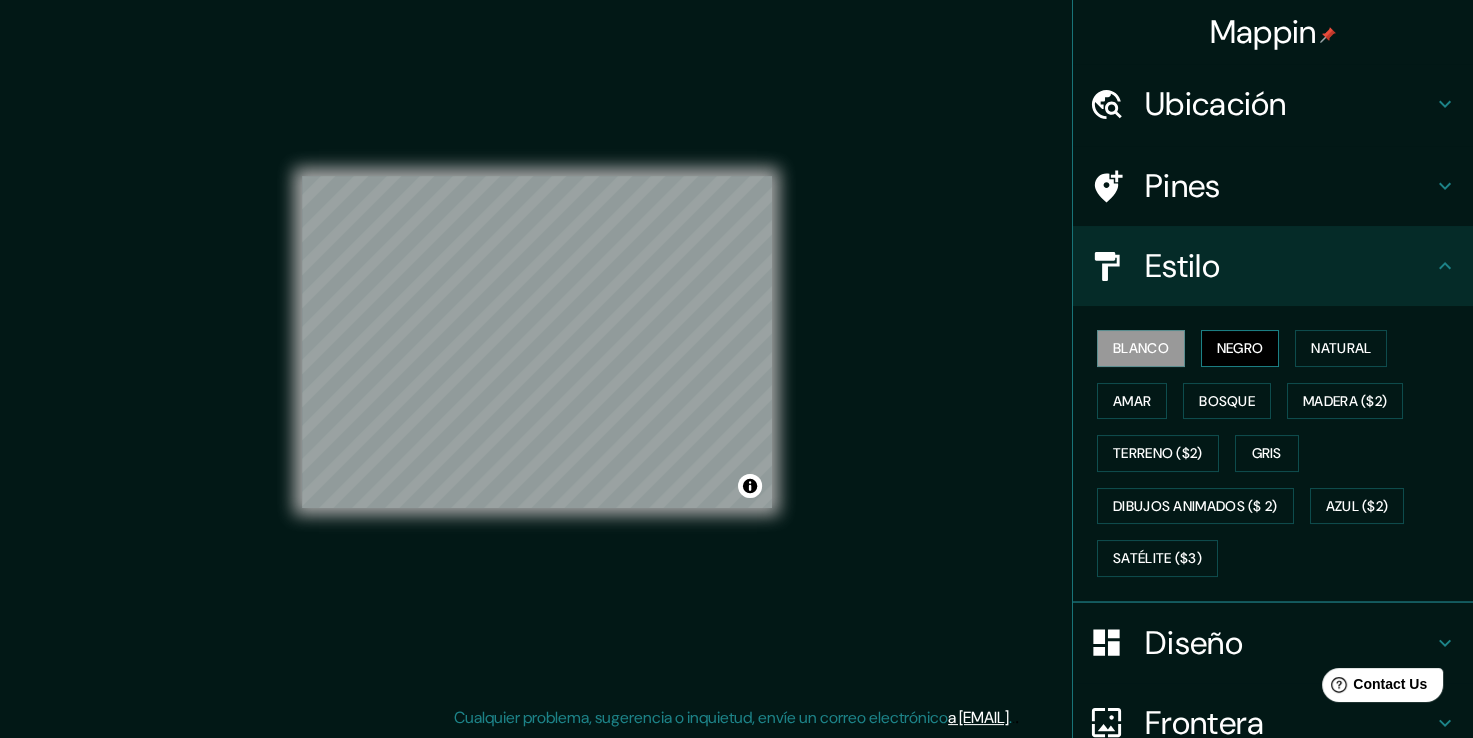 click on "Negro" at bounding box center [1240, 348] 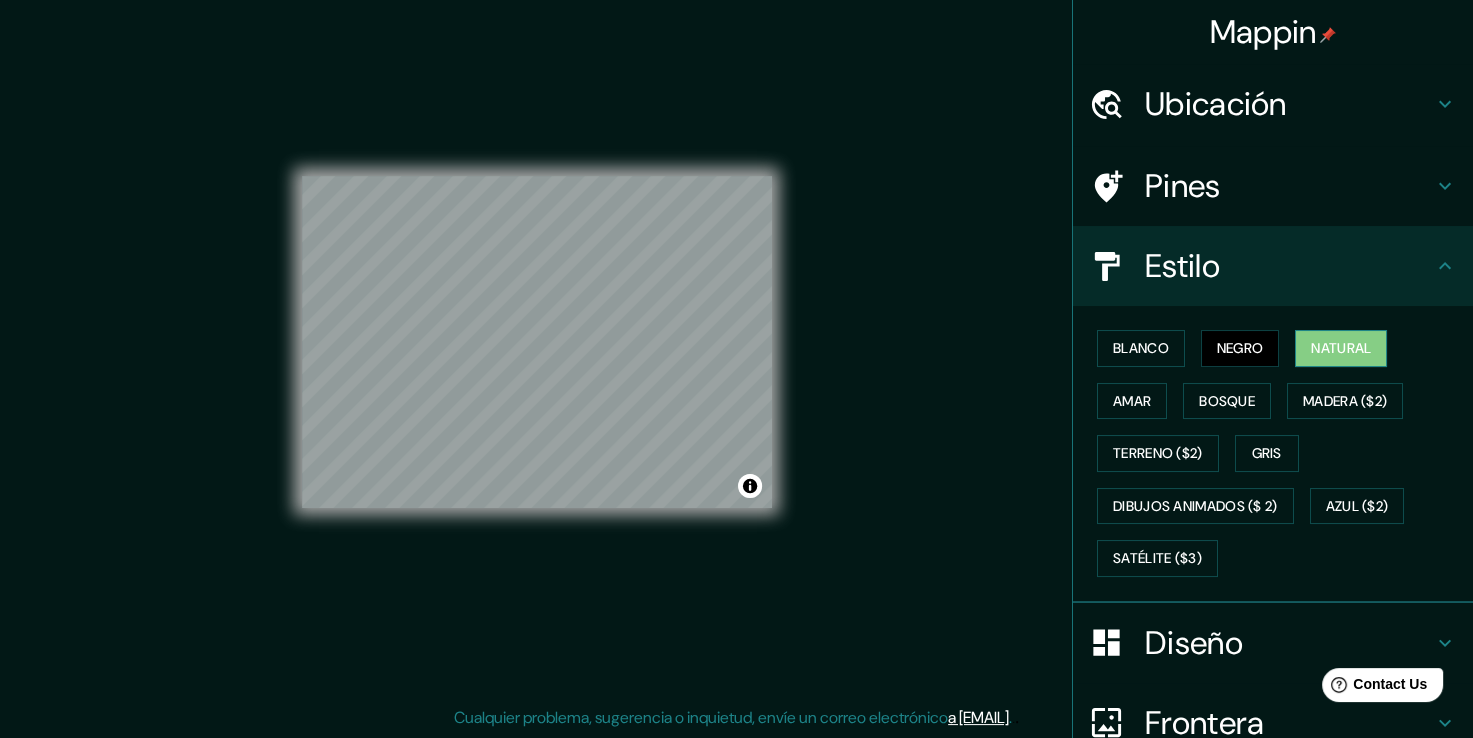 click on "Natural" at bounding box center [1341, 348] 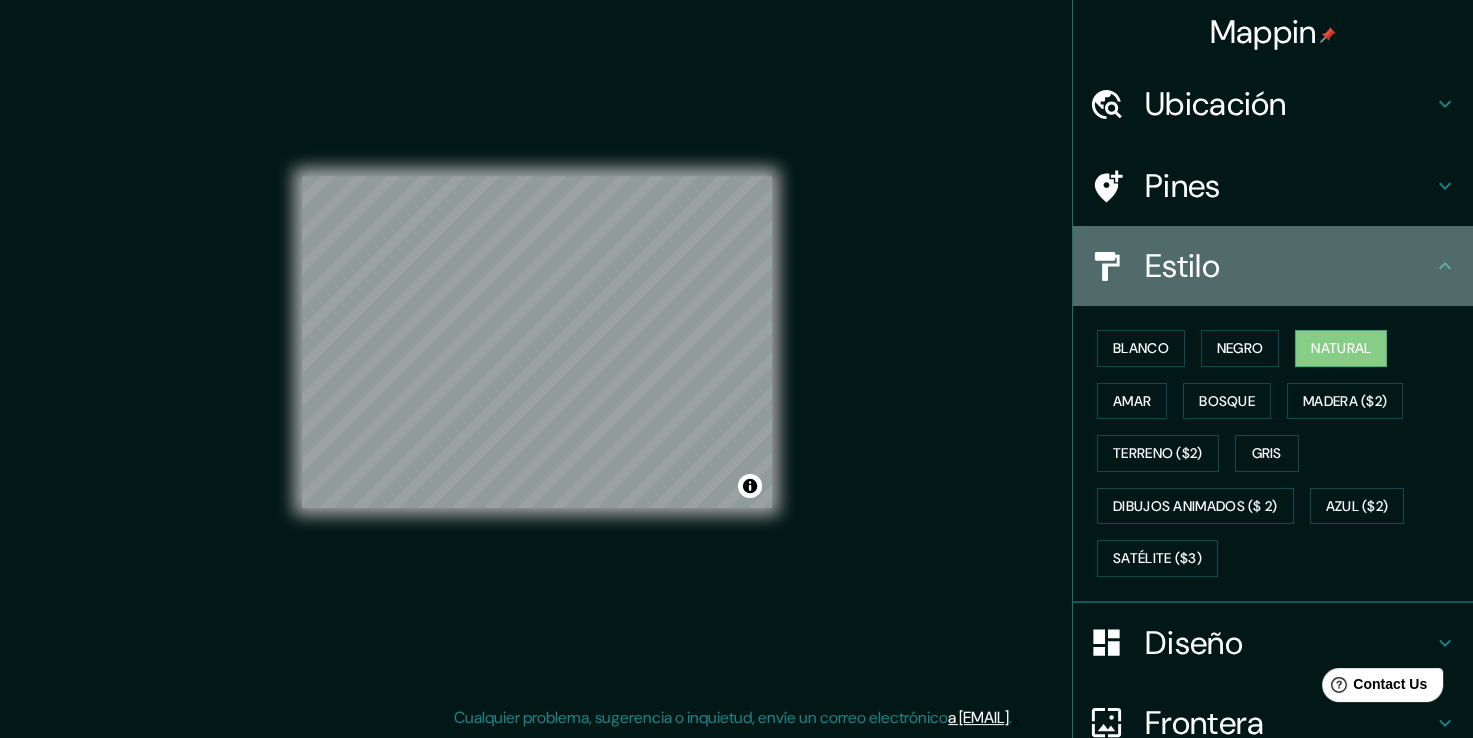 click 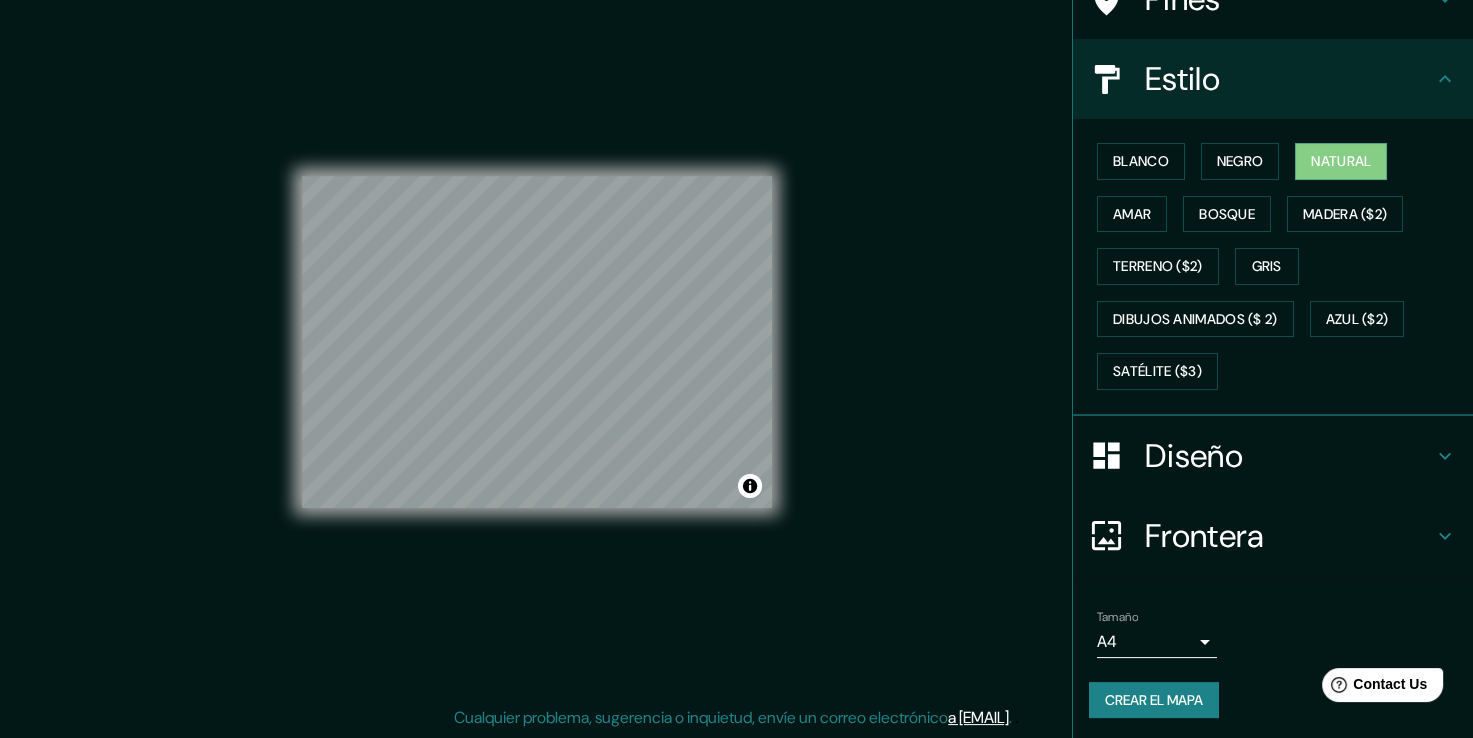 click 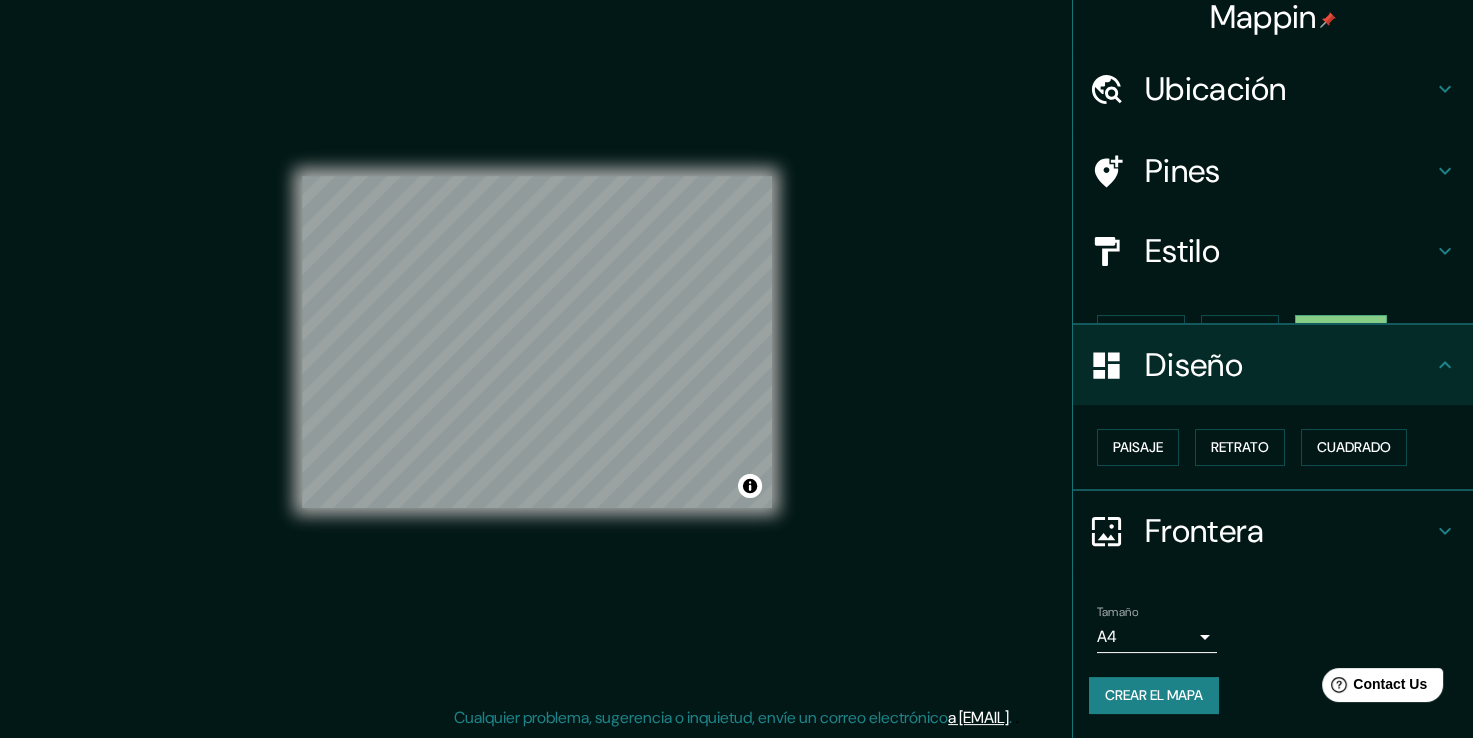 scroll, scrollTop: 0, scrollLeft: 0, axis: both 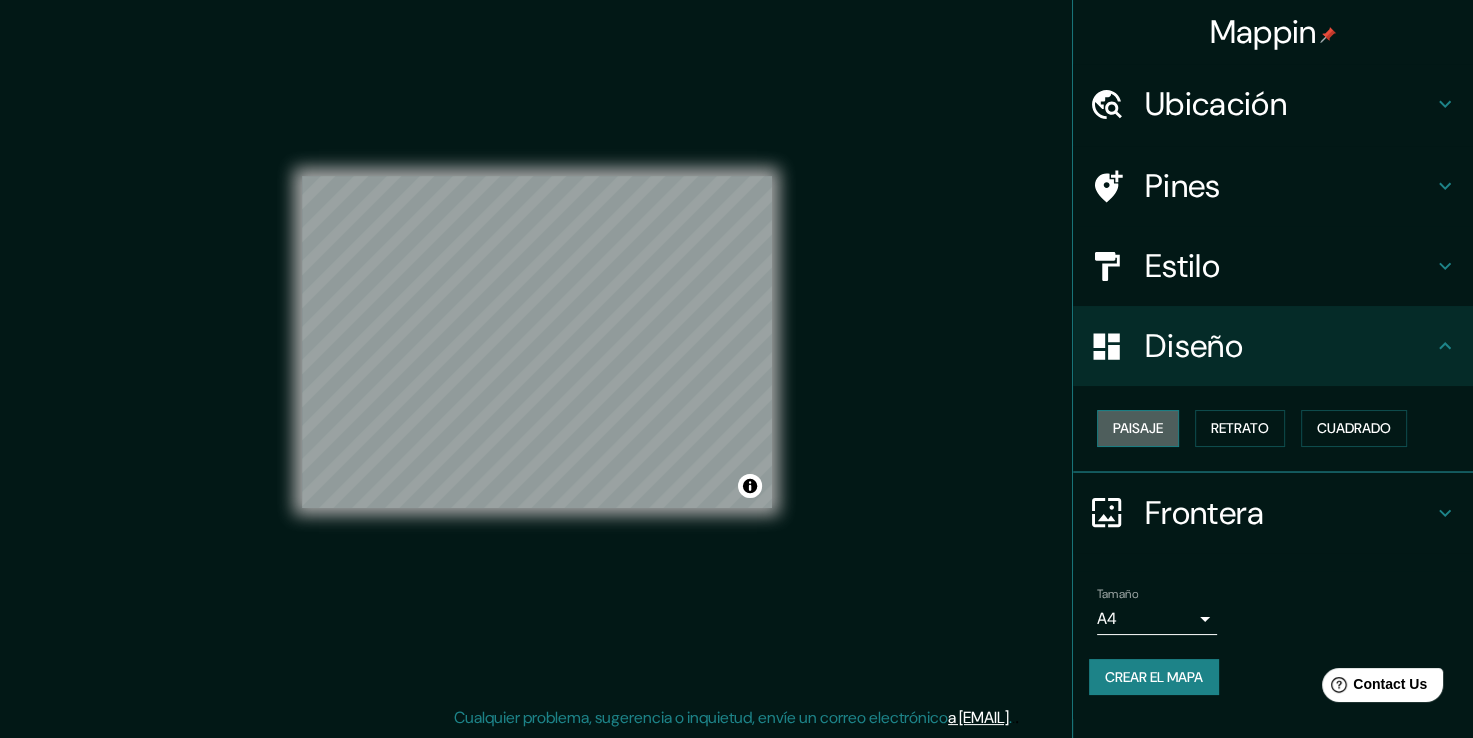 click on "Paisaje" at bounding box center [1138, 428] 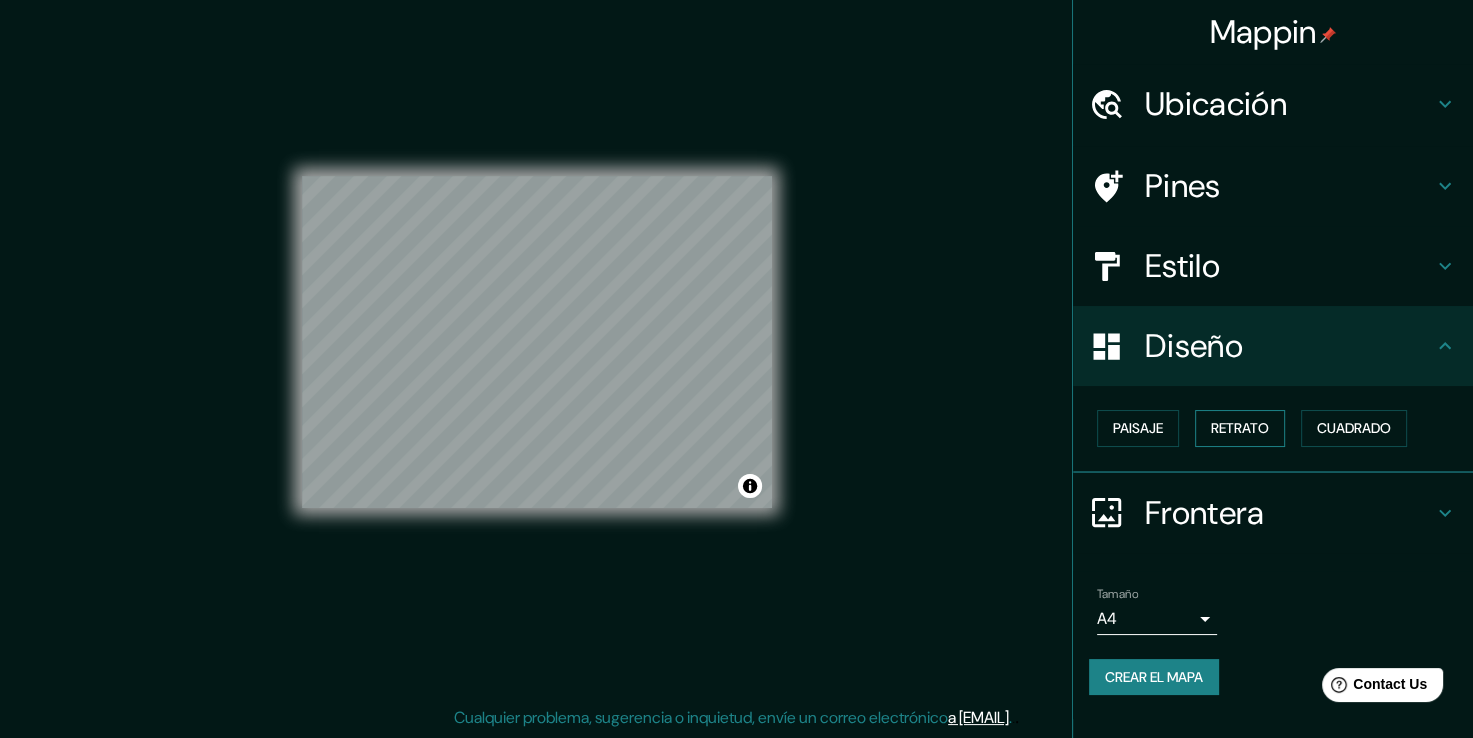 click on "Retrato" at bounding box center (1240, 428) 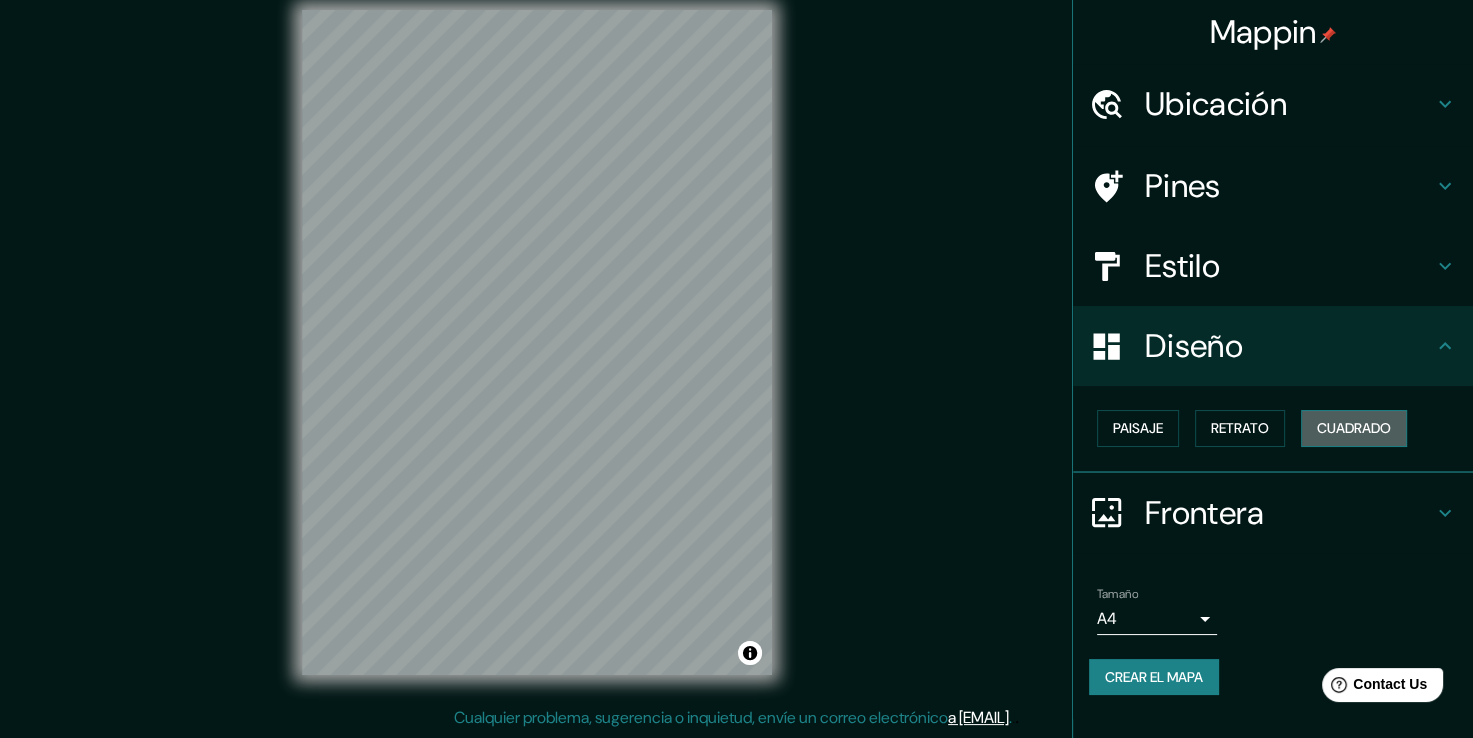 click on "Cuadrado" at bounding box center (1354, 428) 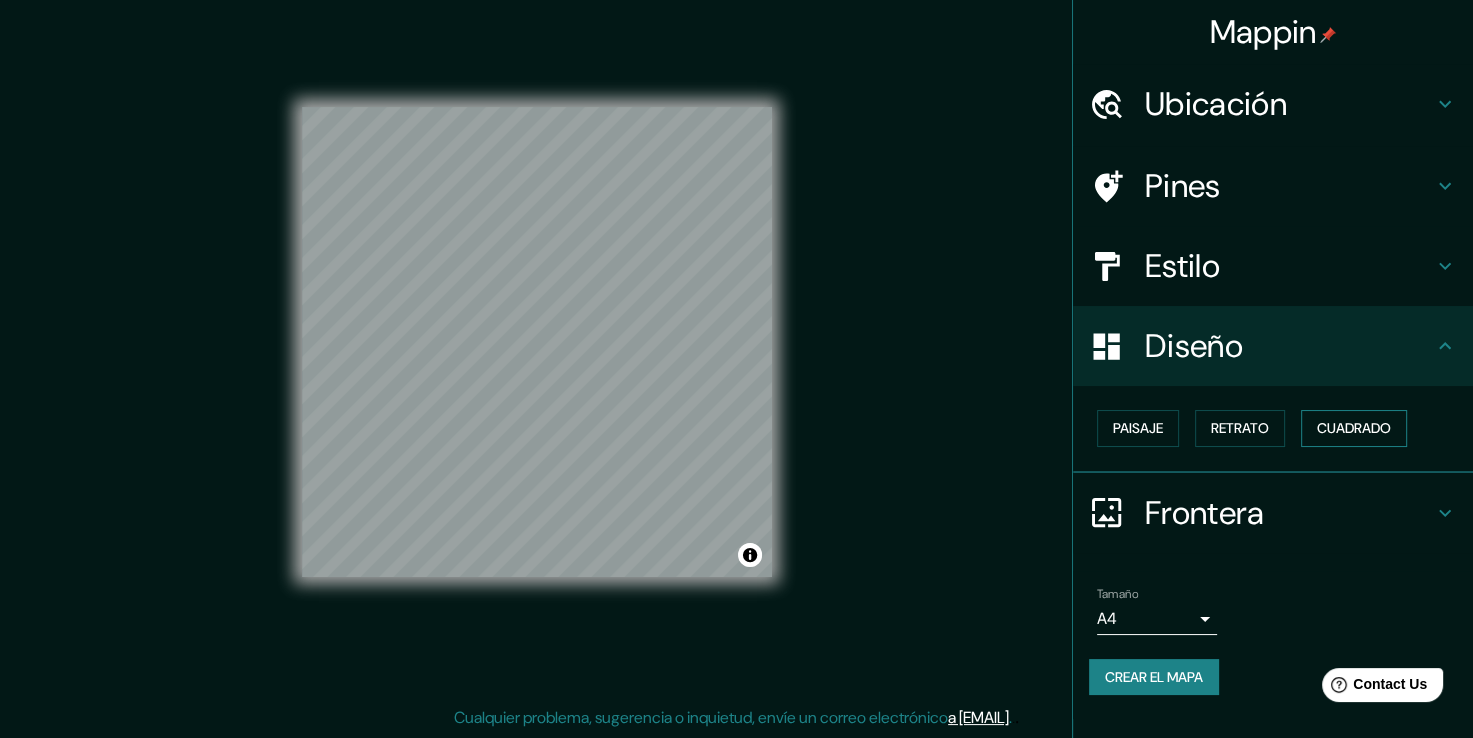 click on "Cuadrado" at bounding box center [1354, 428] 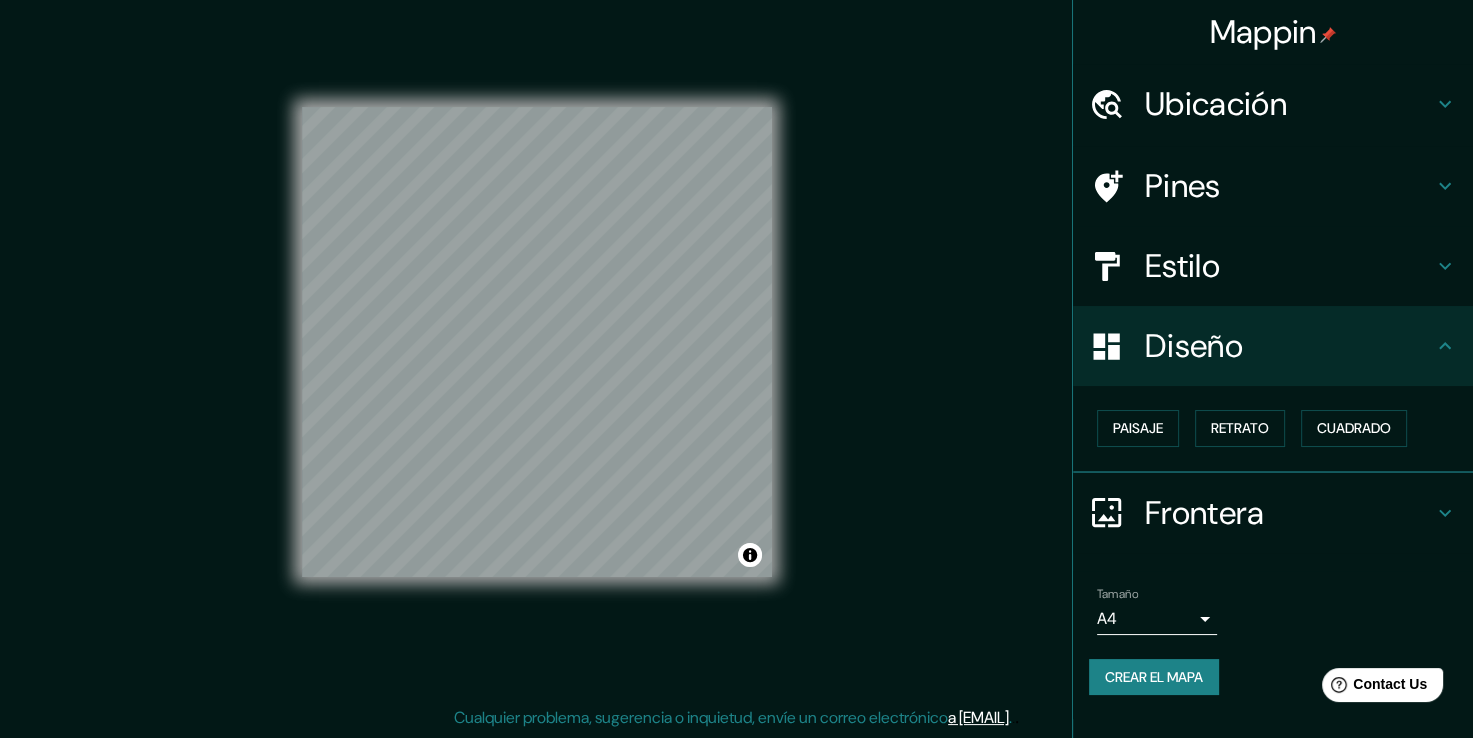 click on "Frontera" at bounding box center [1289, 513] 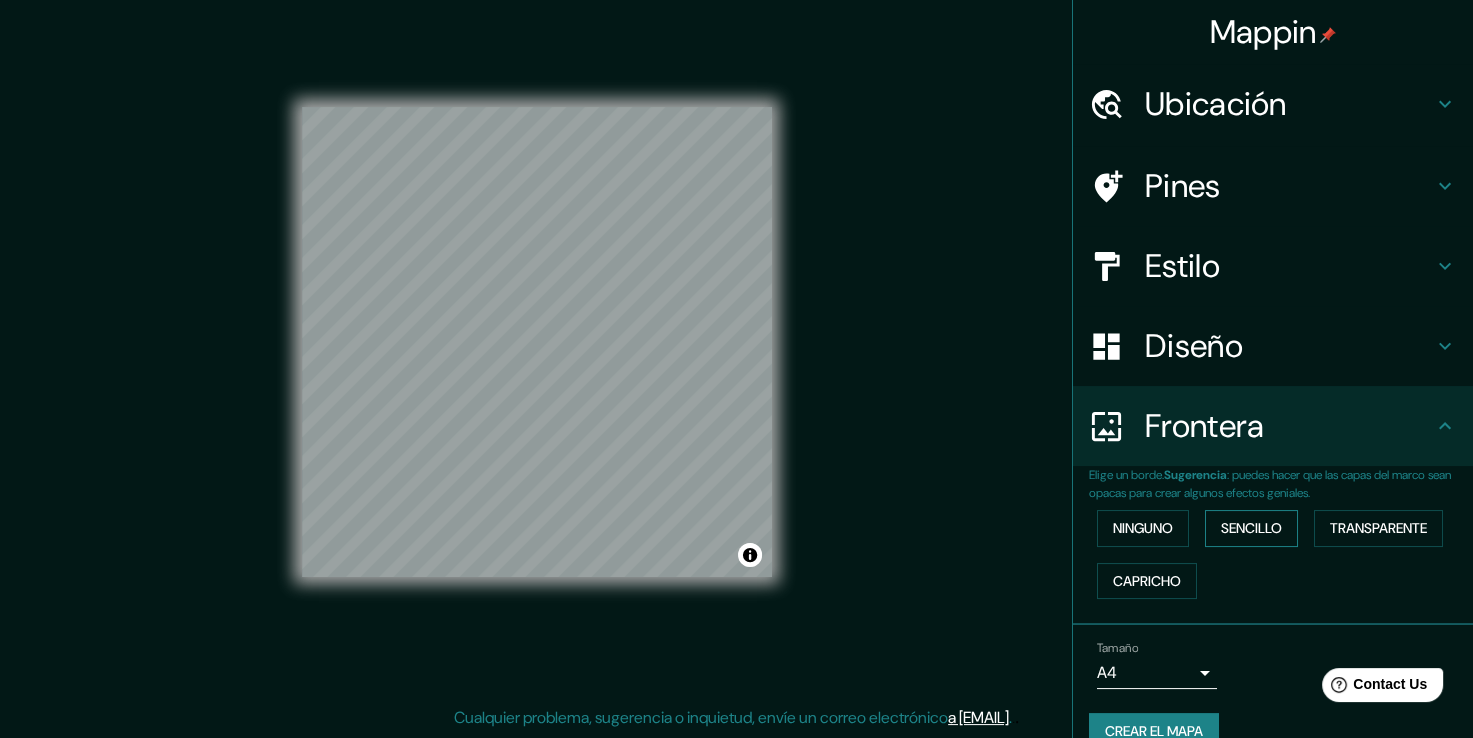 click on "Sencillo" at bounding box center [1251, 528] 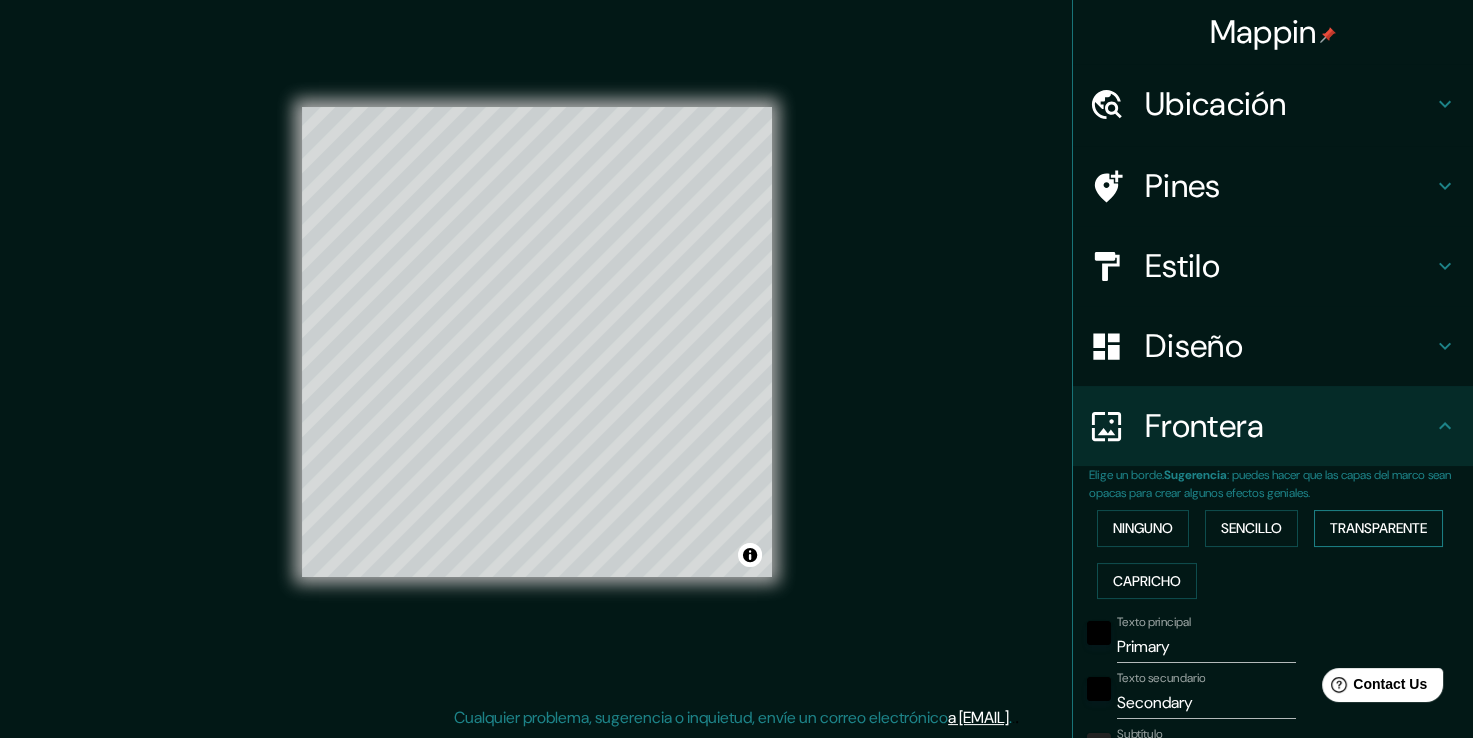 click on "Transparente" at bounding box center (1378, 528) 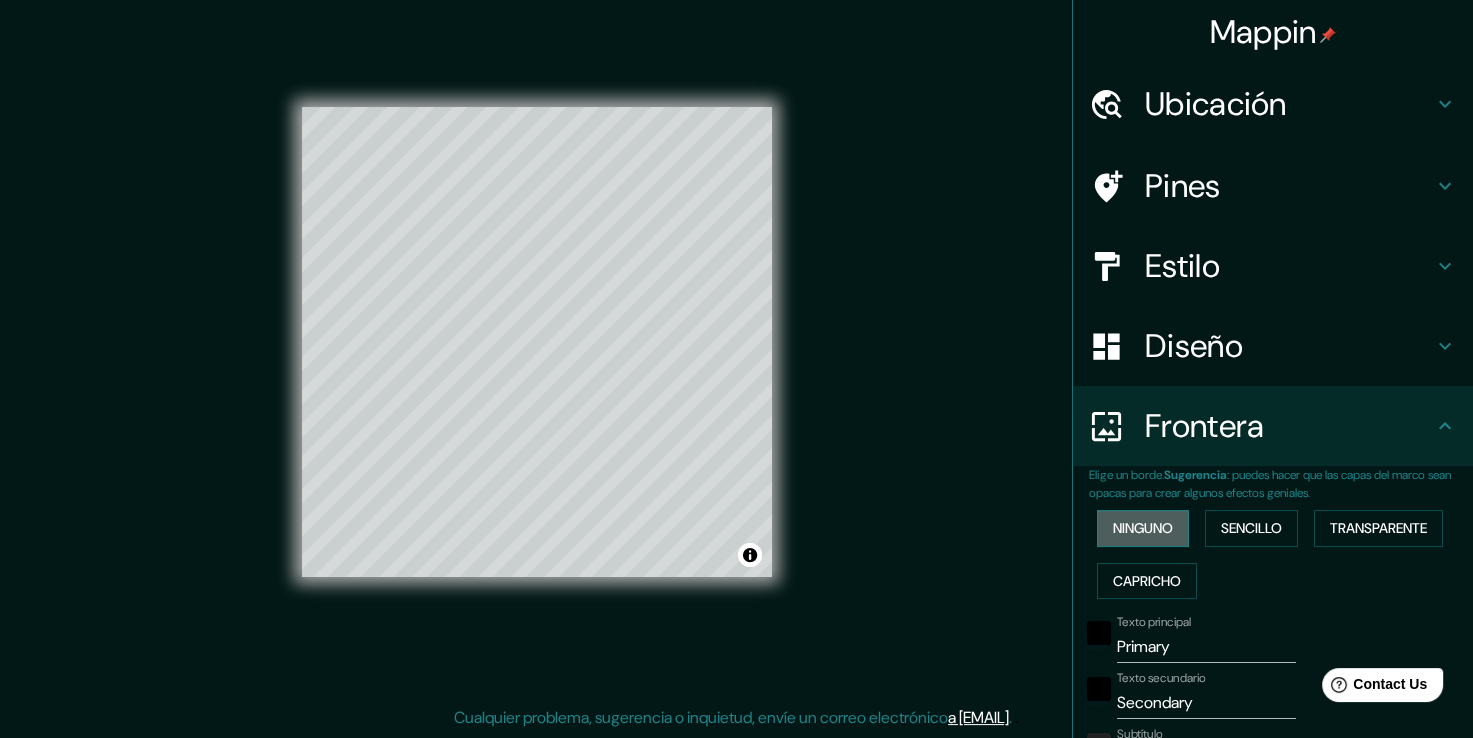 click on "Ninguno" at bounding box center (1143, 528) 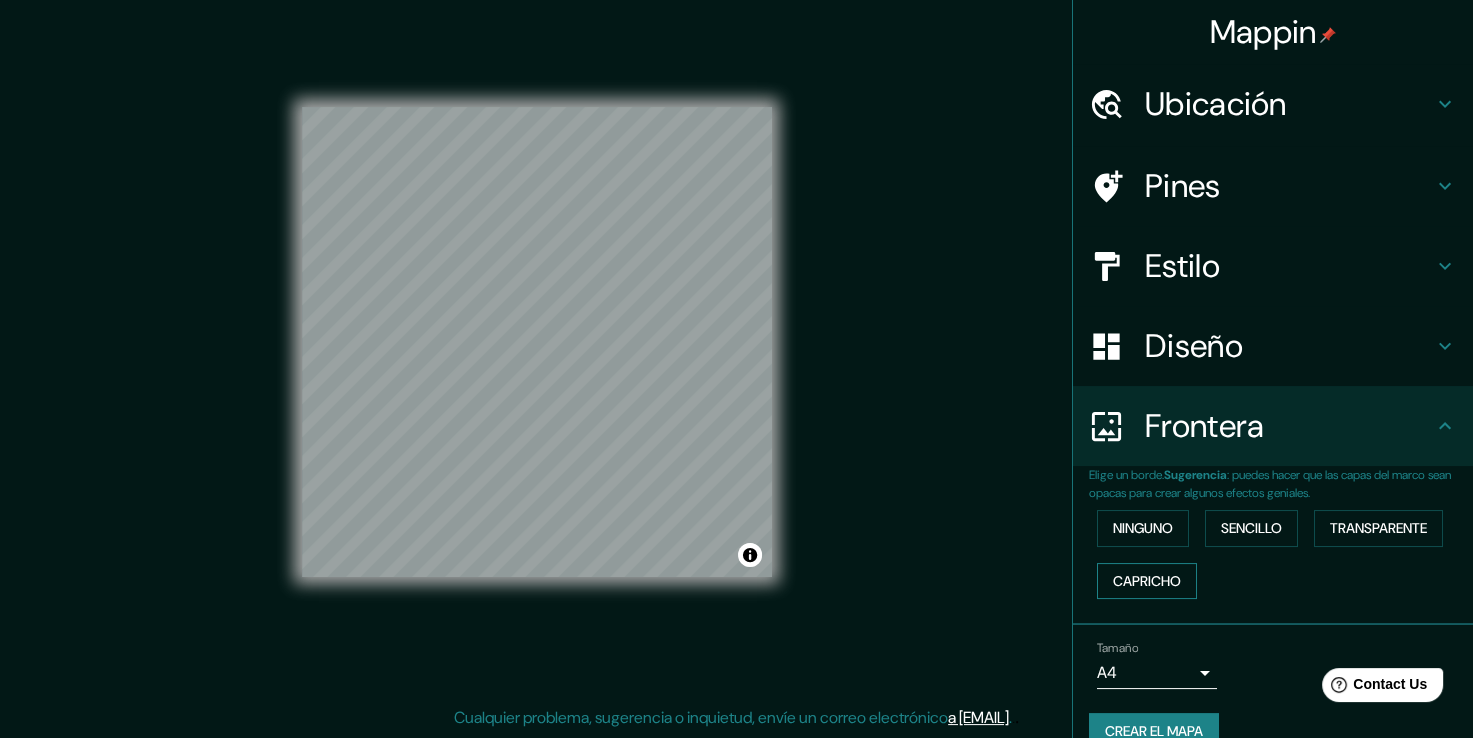 click on "Capricho" at bounding box center [1147, 581] 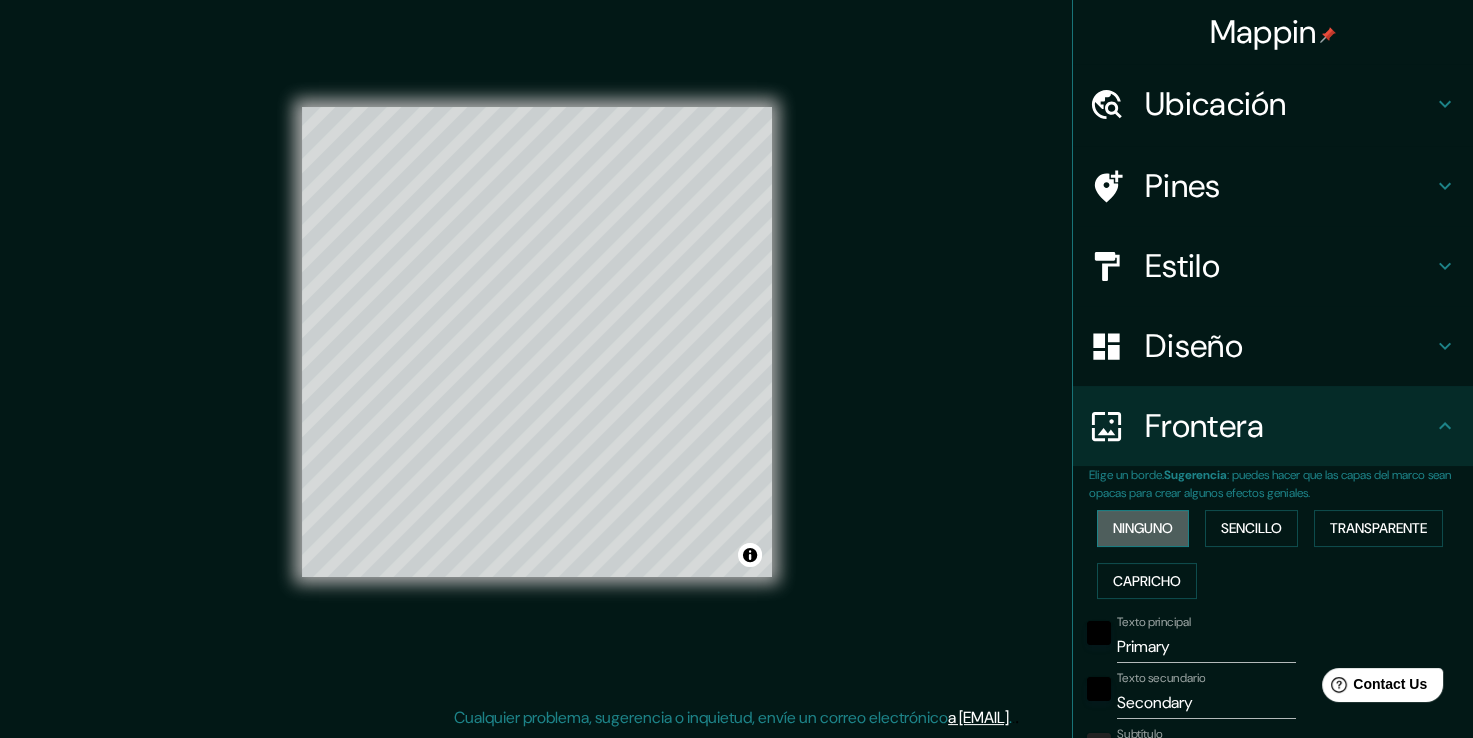 click on "Ninguno" at bounding box center (1143, 528) 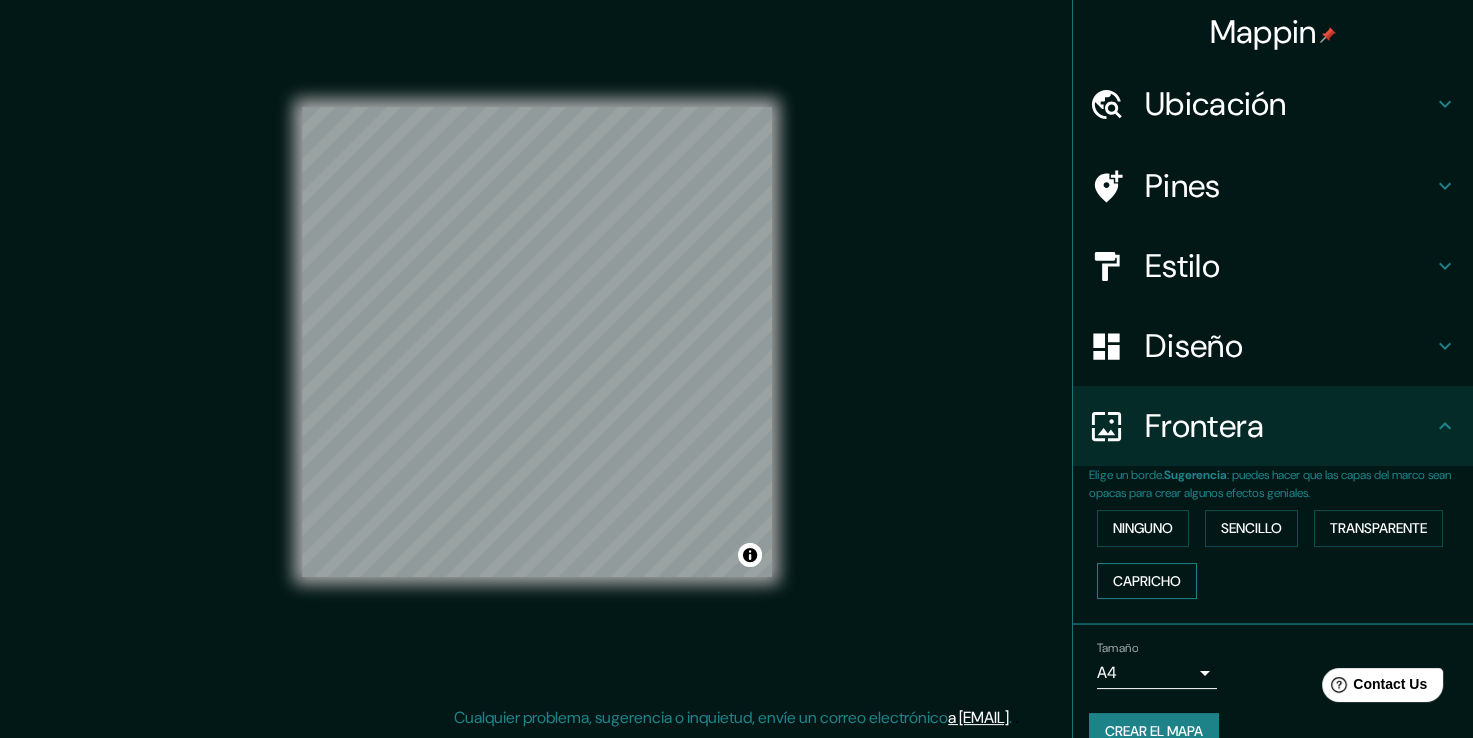 click on "Capricho" at bounding box center (1147, 581) 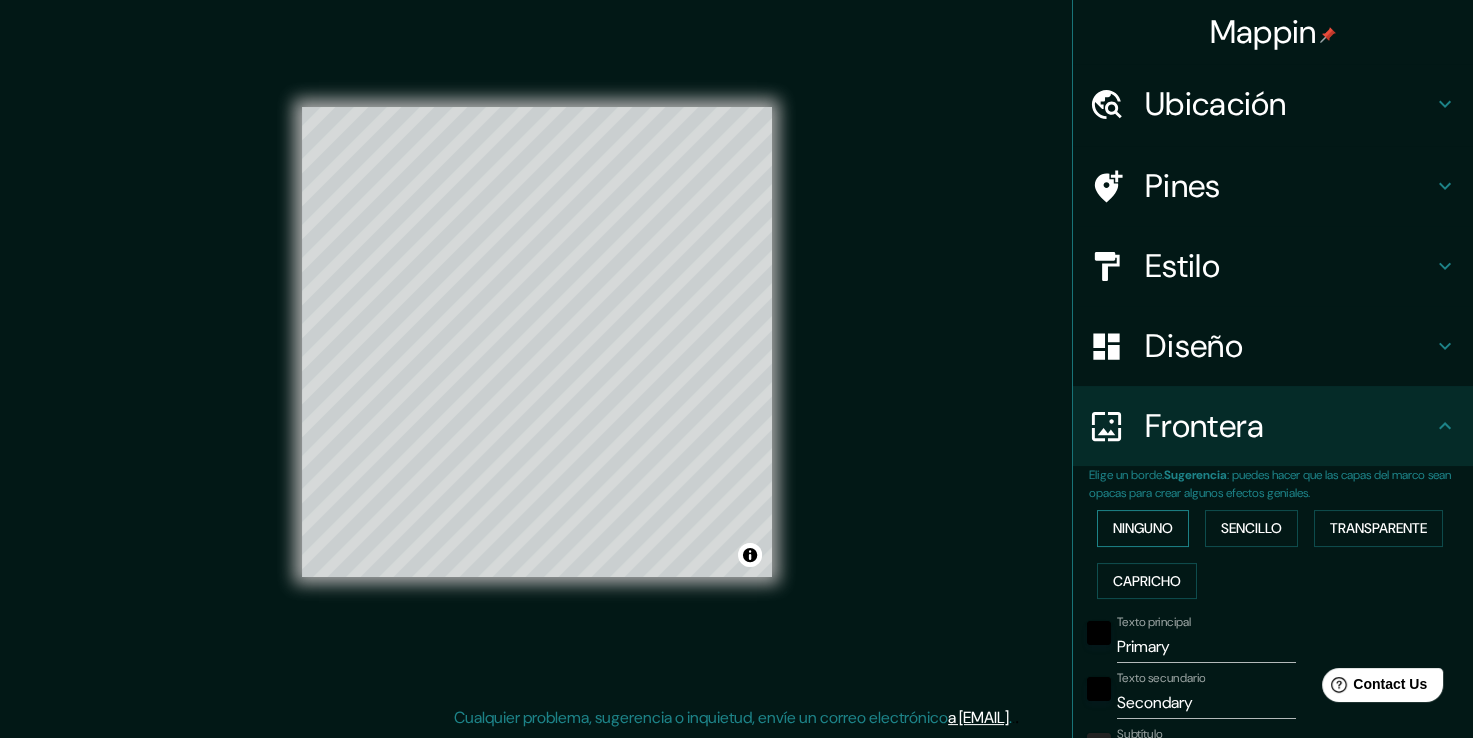 click on "Ninguno" at bounding box center [1143, 528] 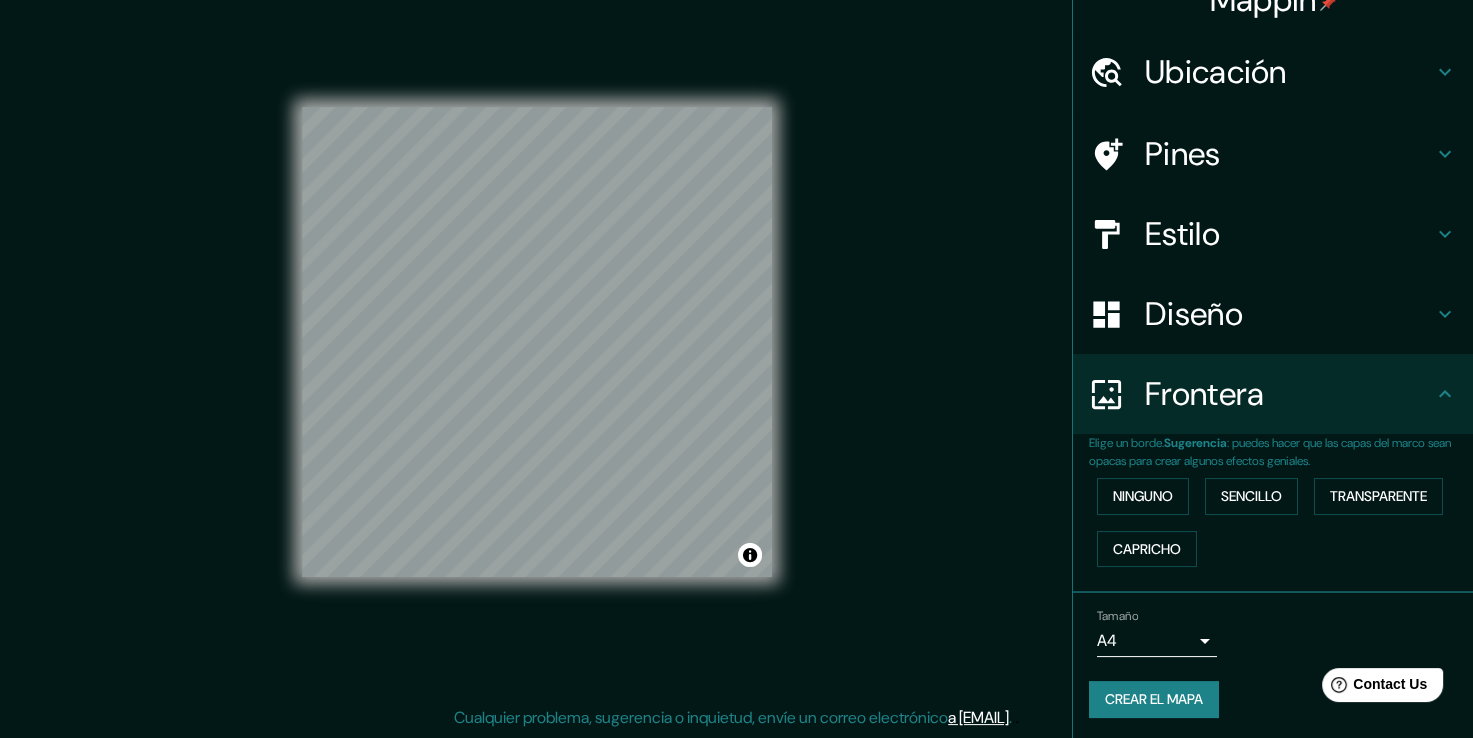 scroll, scrollTop: 33, scrollLeft: 0, axis: vertical 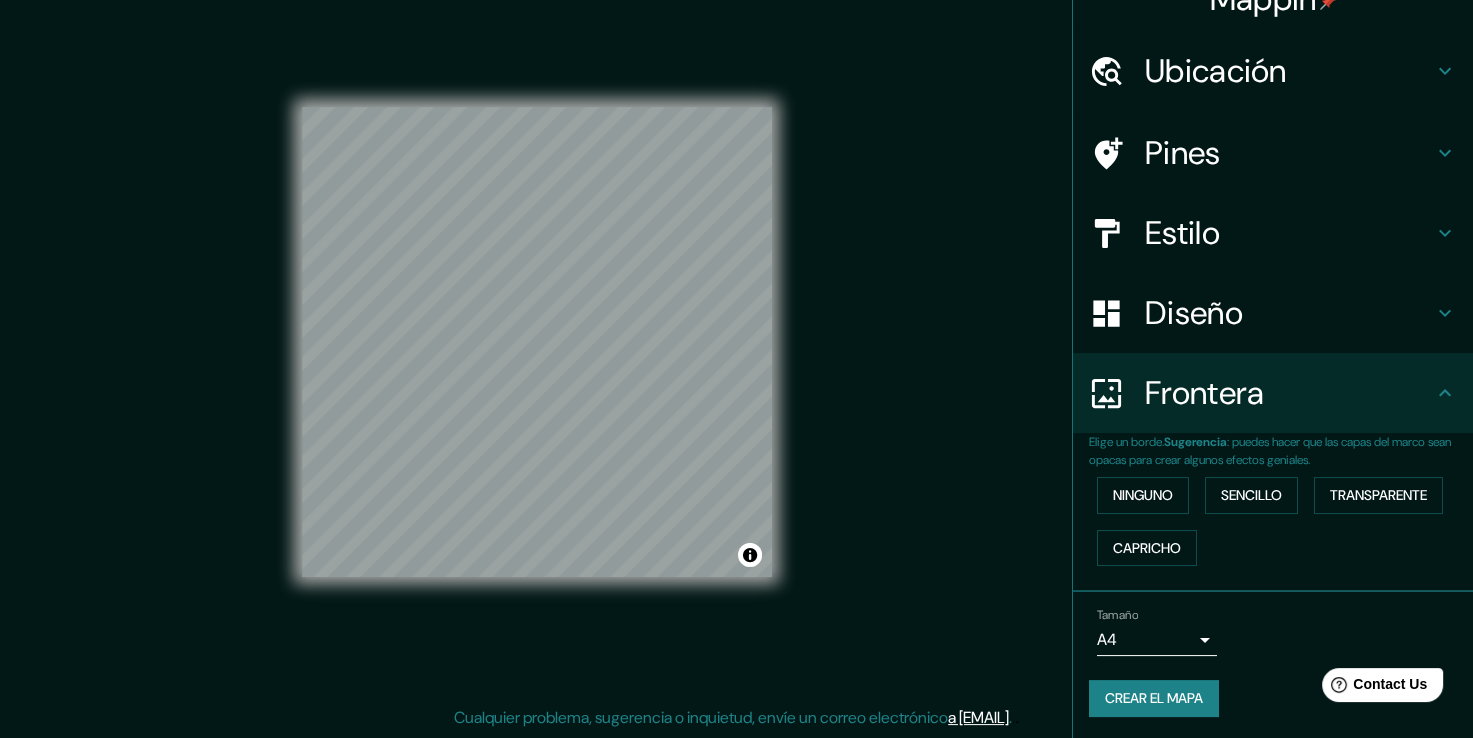 click on "Mappin Ubicación Pines Estilo Diseño Frontera Elige un borde.  Sugerencia : puedes hacer que las capas del marco sean opacas para crear algunos efectos geniales. Ninguno Sencillo Transparente Capricho Tamaño A4 single Crear el mapa © Mapbox   © OpenStreetMap   Improve this map Cualquier problema, sugerencia o inquietud, envíe un correo electrónico  a [EMAIL] . . ." at bounding box center [736, 347] 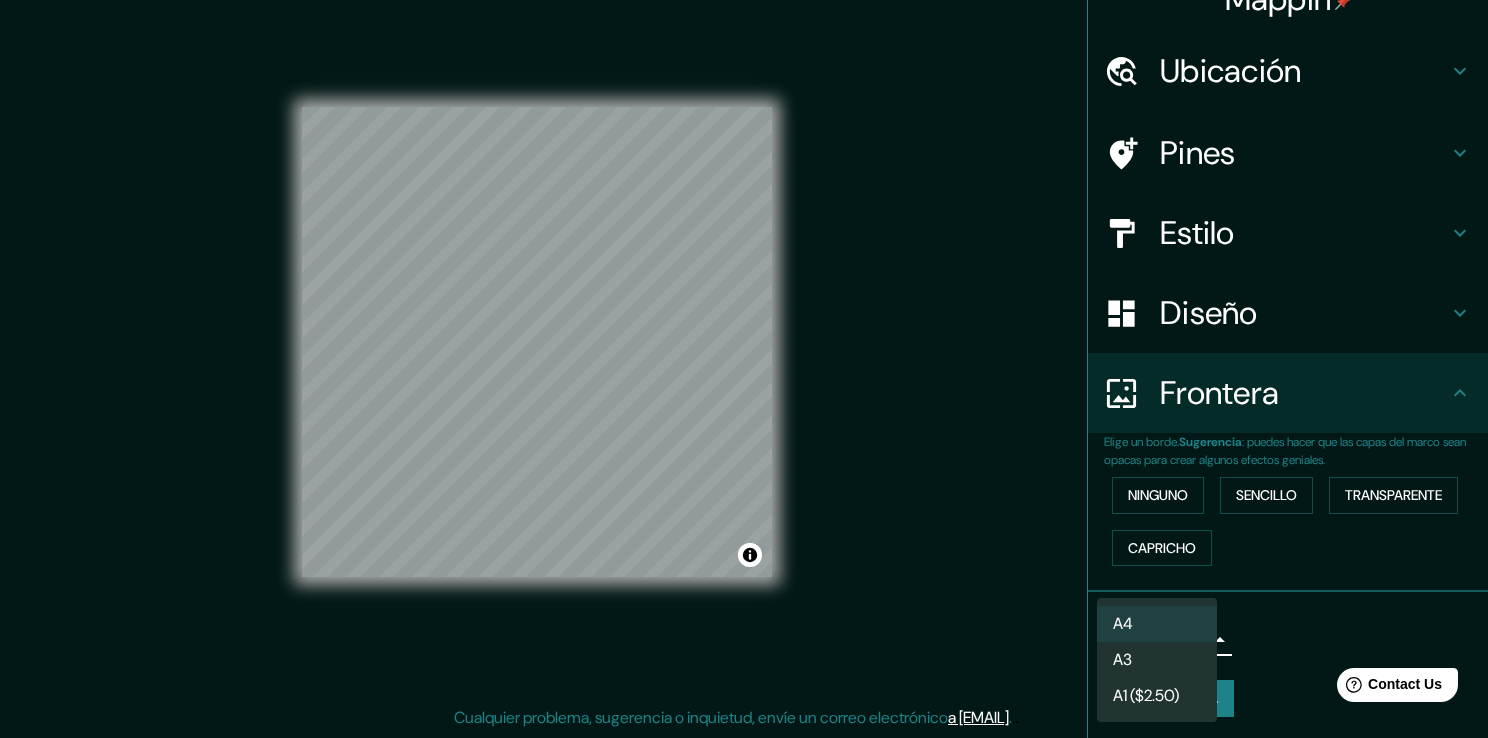 click on "A3" at bounding box center [1157, 660] 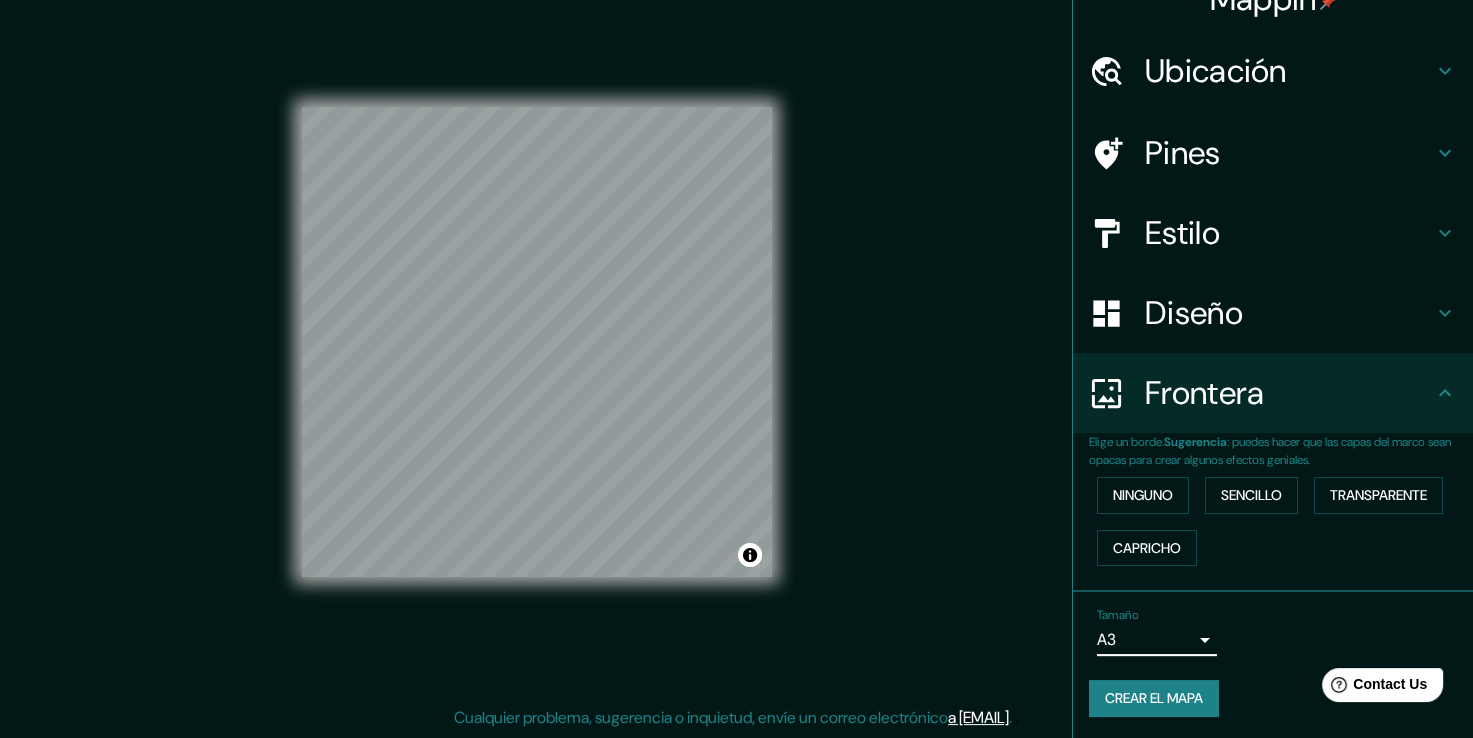 click on "Mappin Ubicación Pines Estilo Diseño Frontera Elige un borde.  Sugerencia : puedes hacer que las capas del marco sean opacas para crear algunos efectos geniales. Ninguno Sencillo Transparente Capricho Tamaño A3 a4 Crear el mapa © Mapbox   © OpenStreetMap   Improve this map Cualquier problema, sugerencia o inquietud, envíe un correo electrónico  a [EMAIL] . . ." at bounding box center [736, 347] 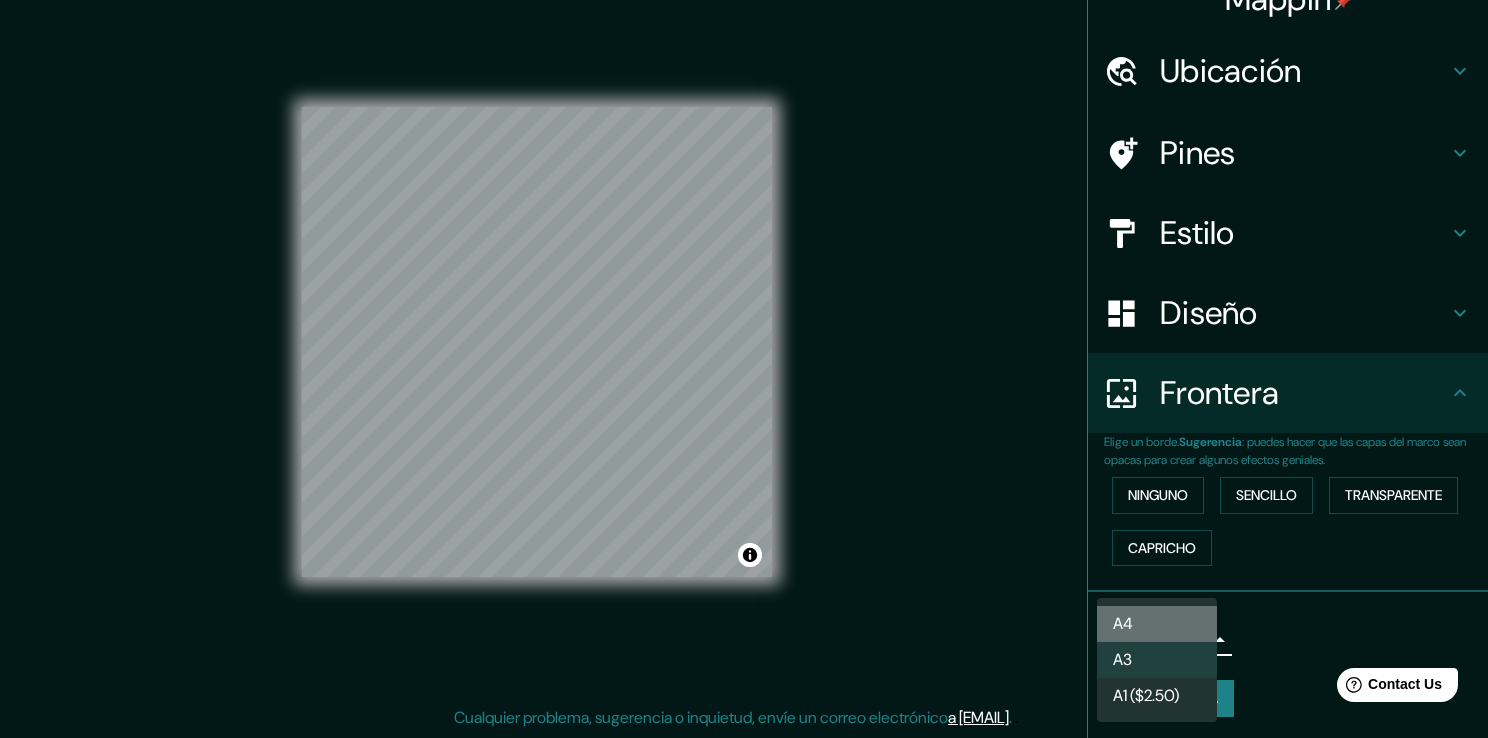 click on "A4" at bounding box center (1157, 624) 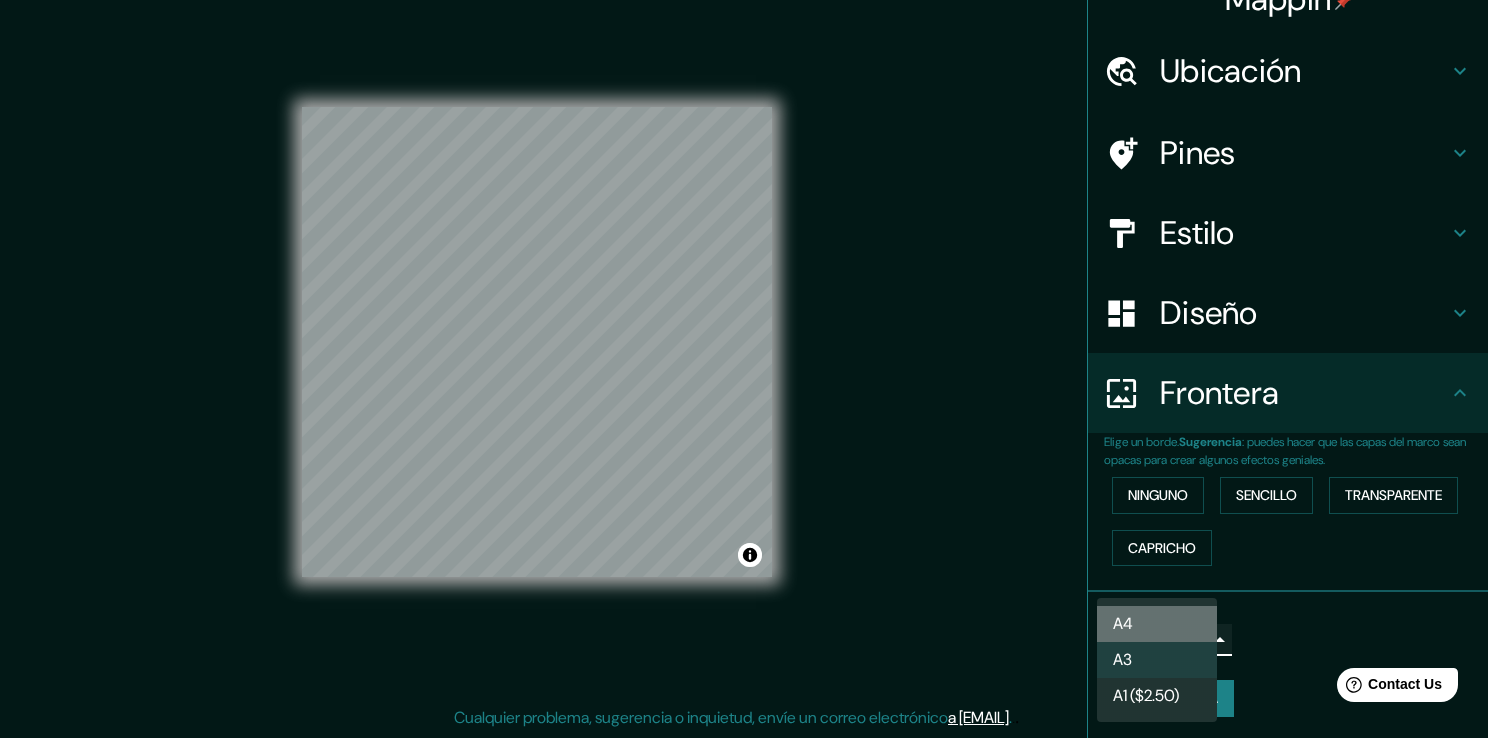 type on "single" 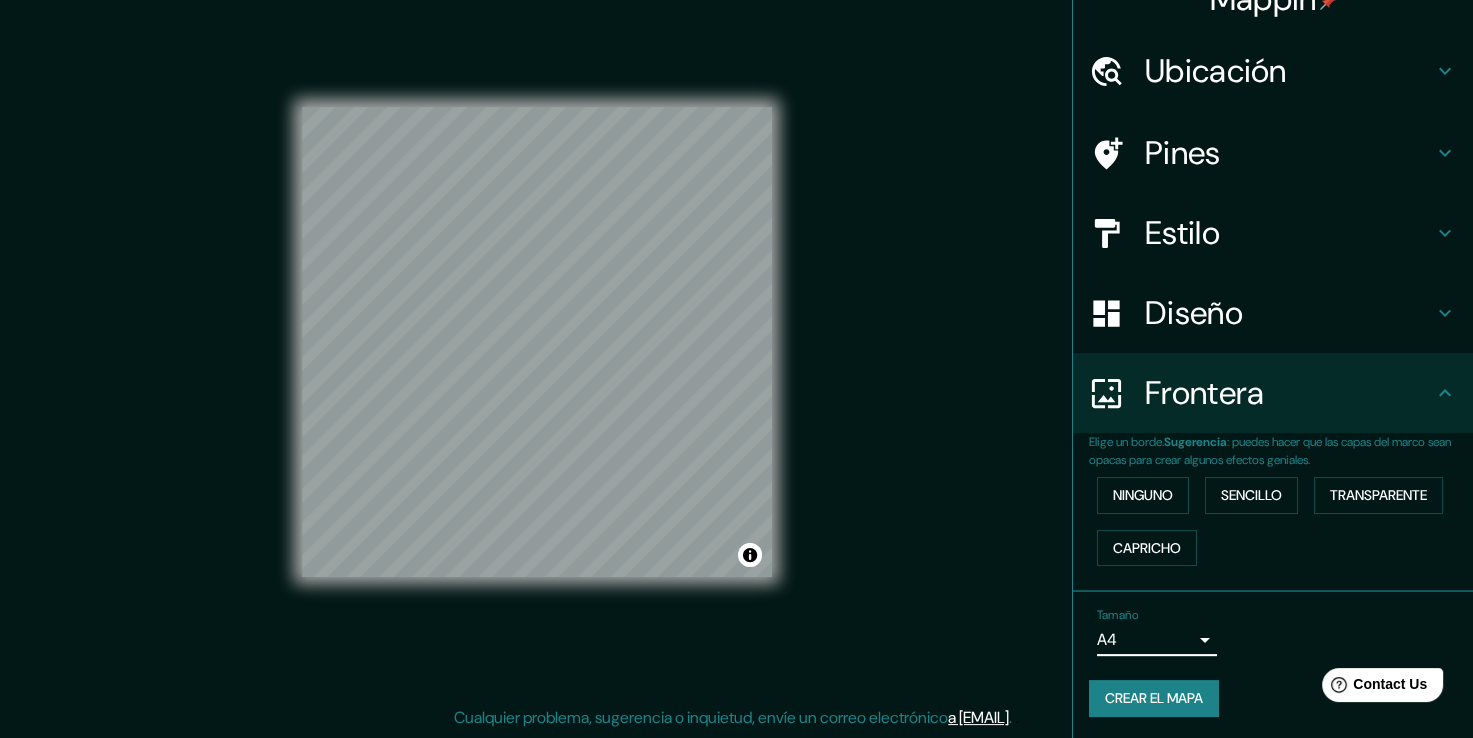 click on "Tamaño A4 single" at bounding box center [1273, 632] 